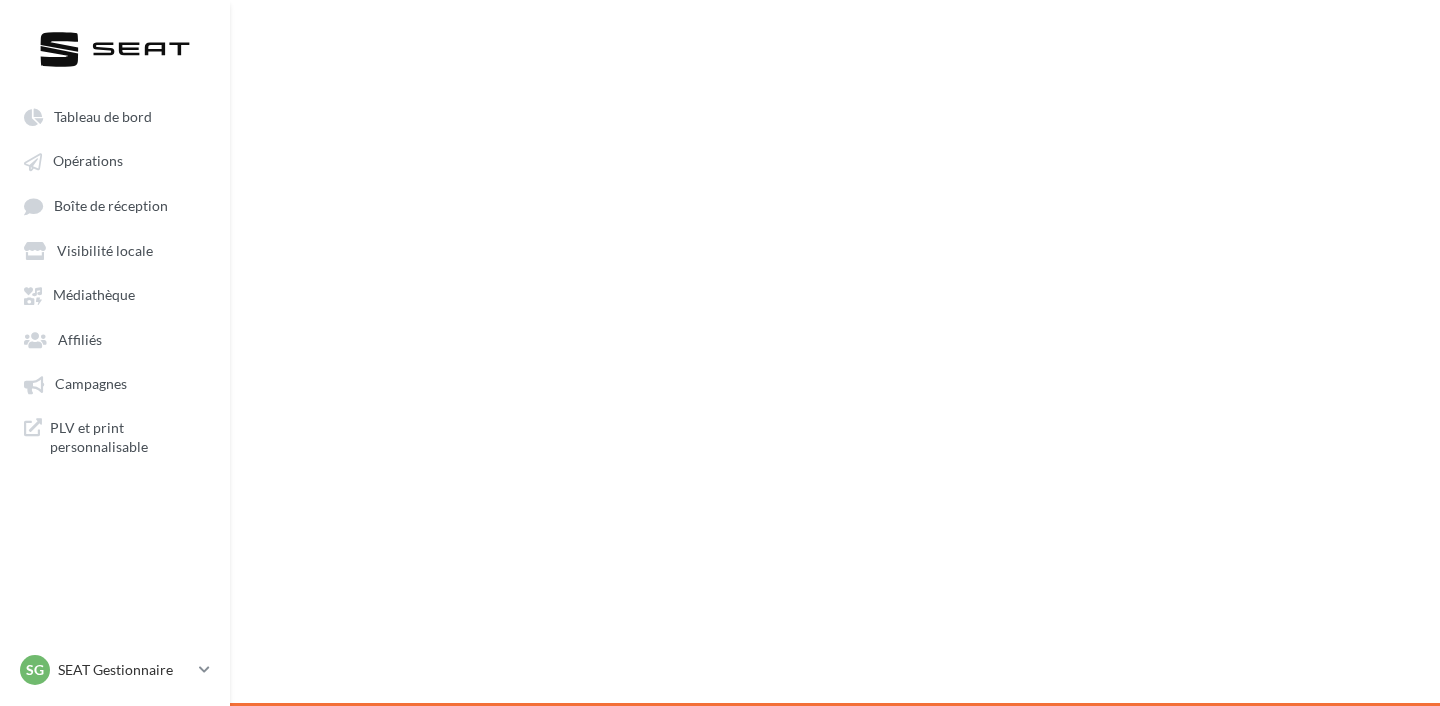 scroll, scrollTop: 0, scrollLeft: 0, axis: both 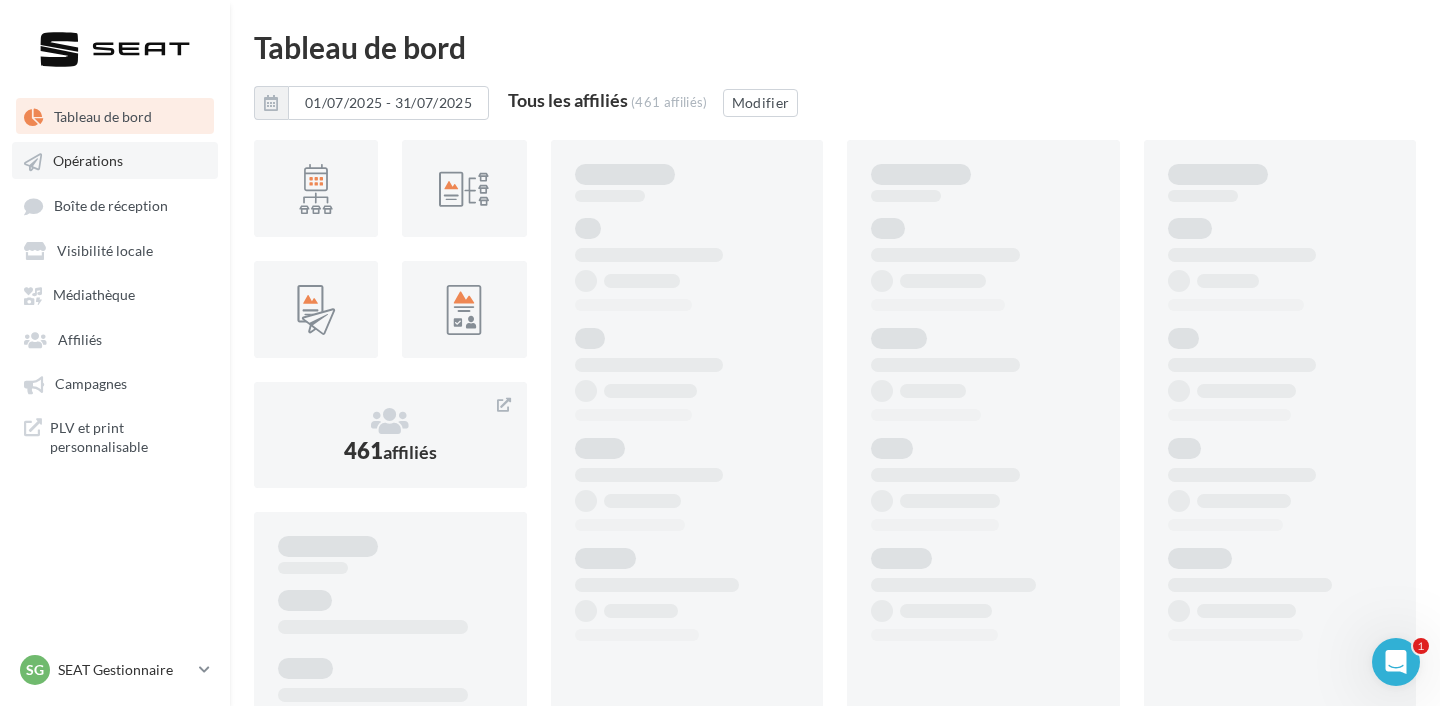 click on "Opérations" at bounding box center (88, 161) 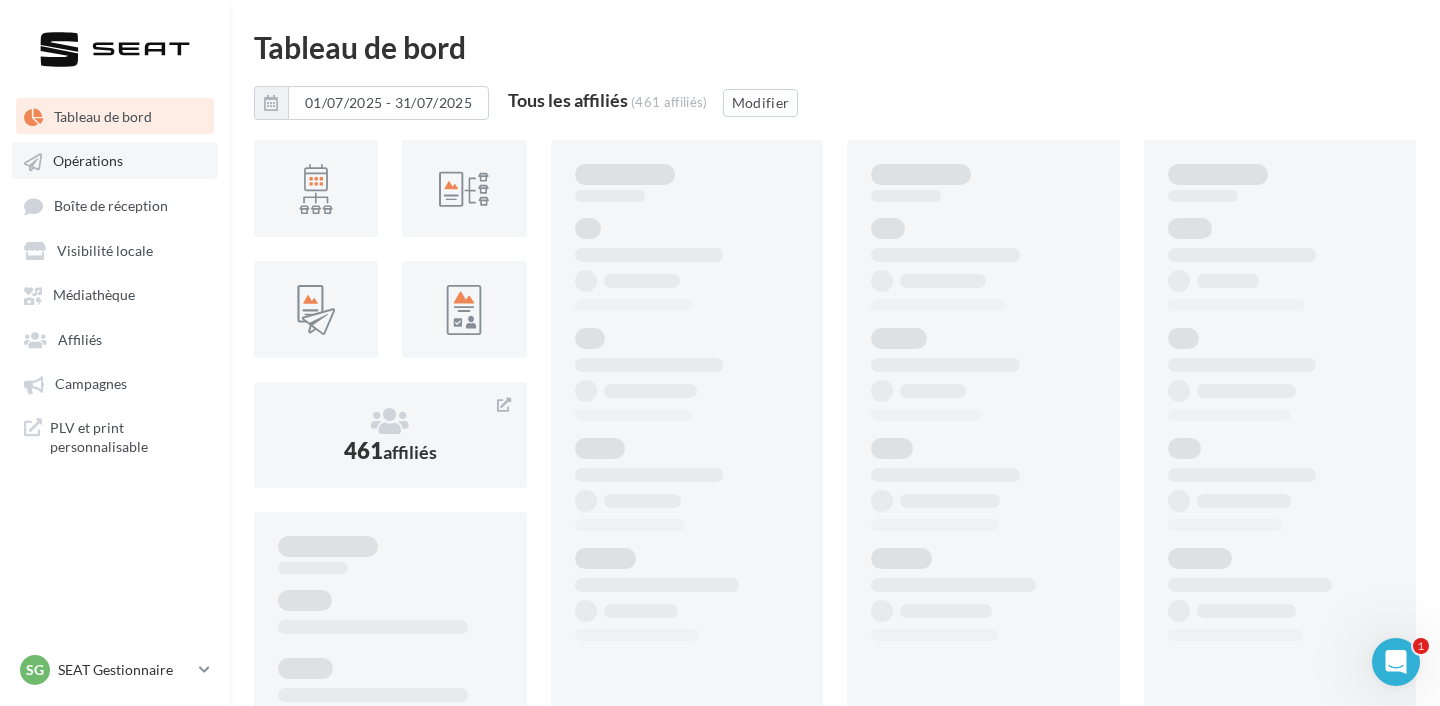 scroll, scrollTop: 0, scrollLeft: 0, axis: both 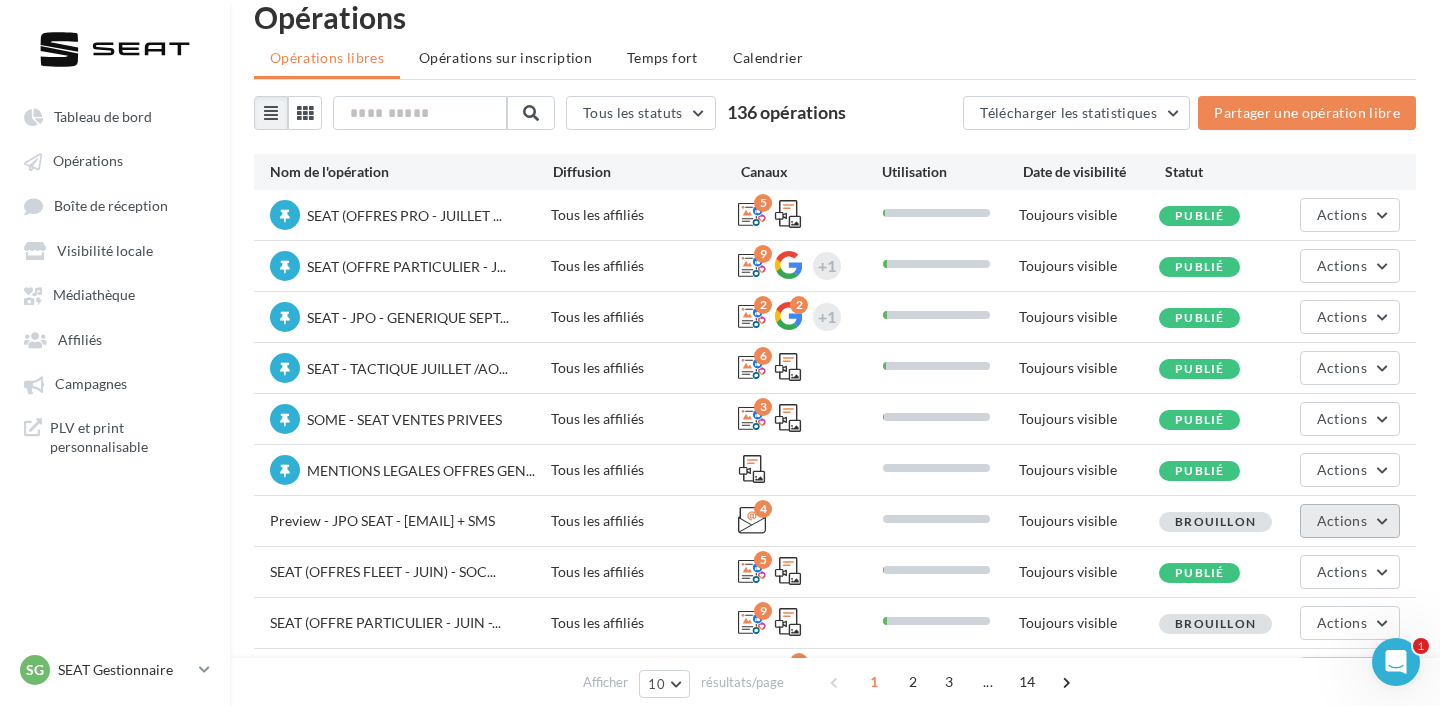 click on "Actions" at bounding box center [1342, 520] 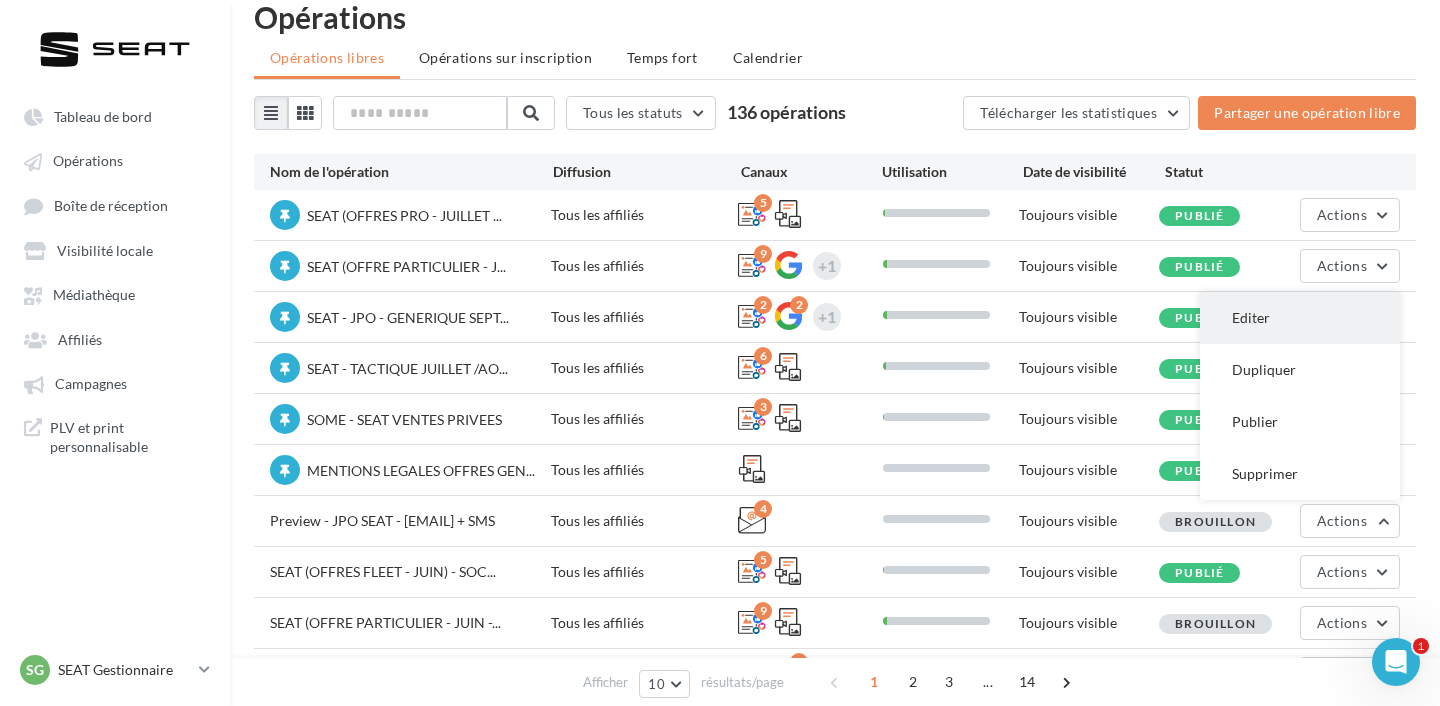 click on "Editer" at bounding box center [1300, 318] 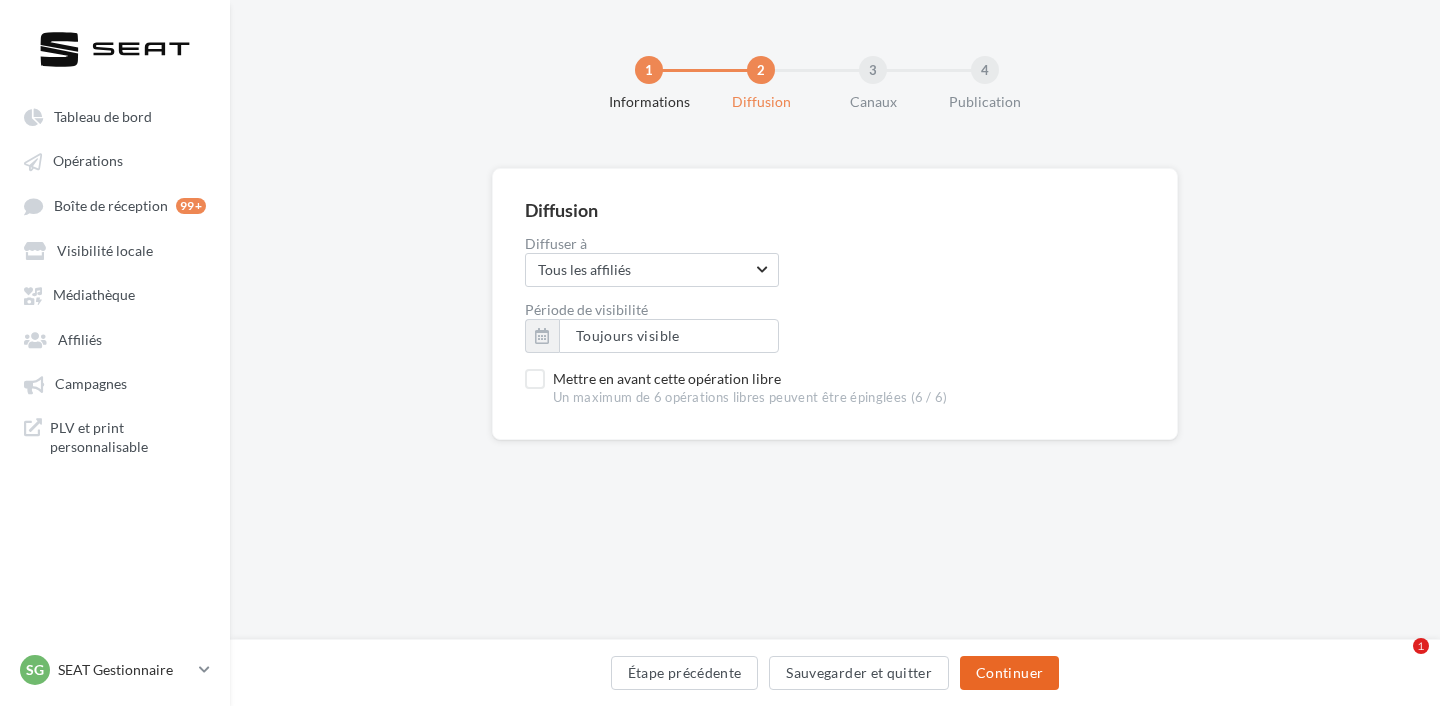 scroll, scrollTop: 0, scrollLeft: 0, axis: both 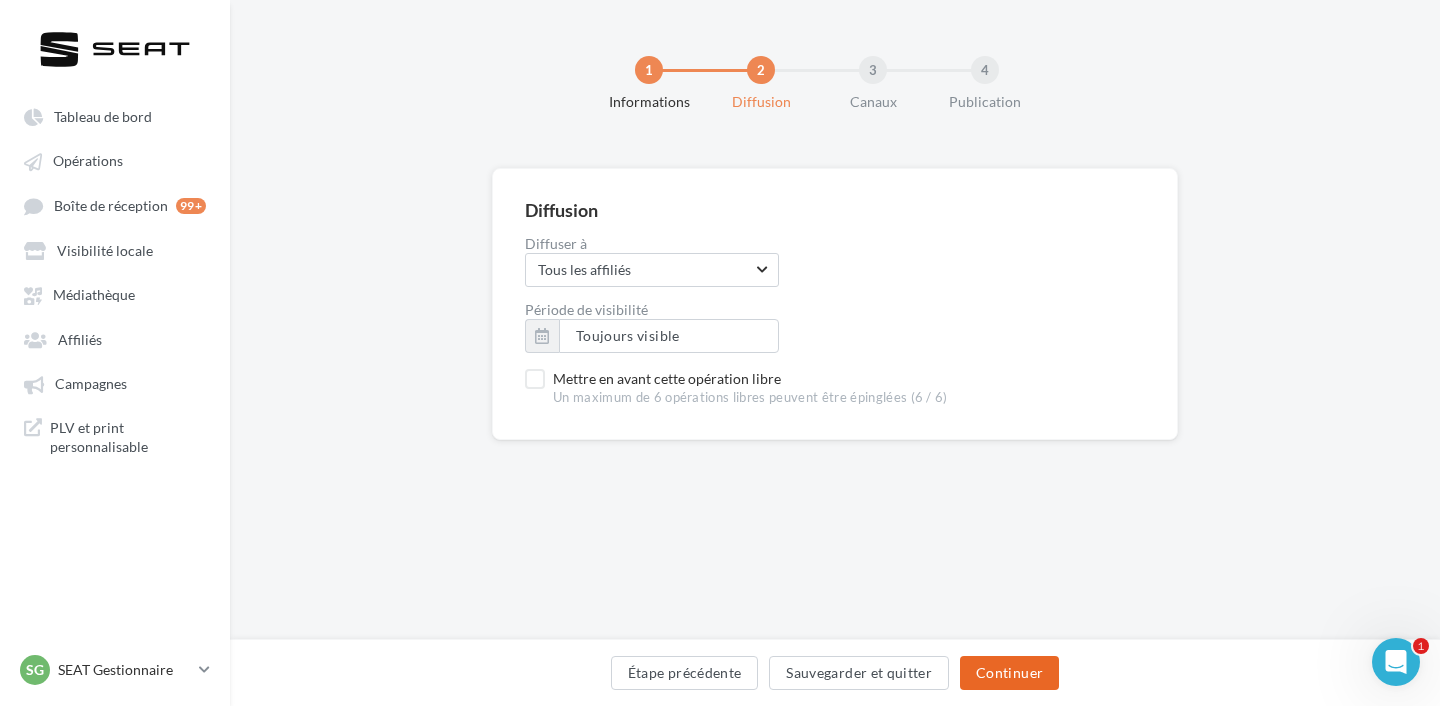 click on "Continuer" at bounding box center [1009, 673] 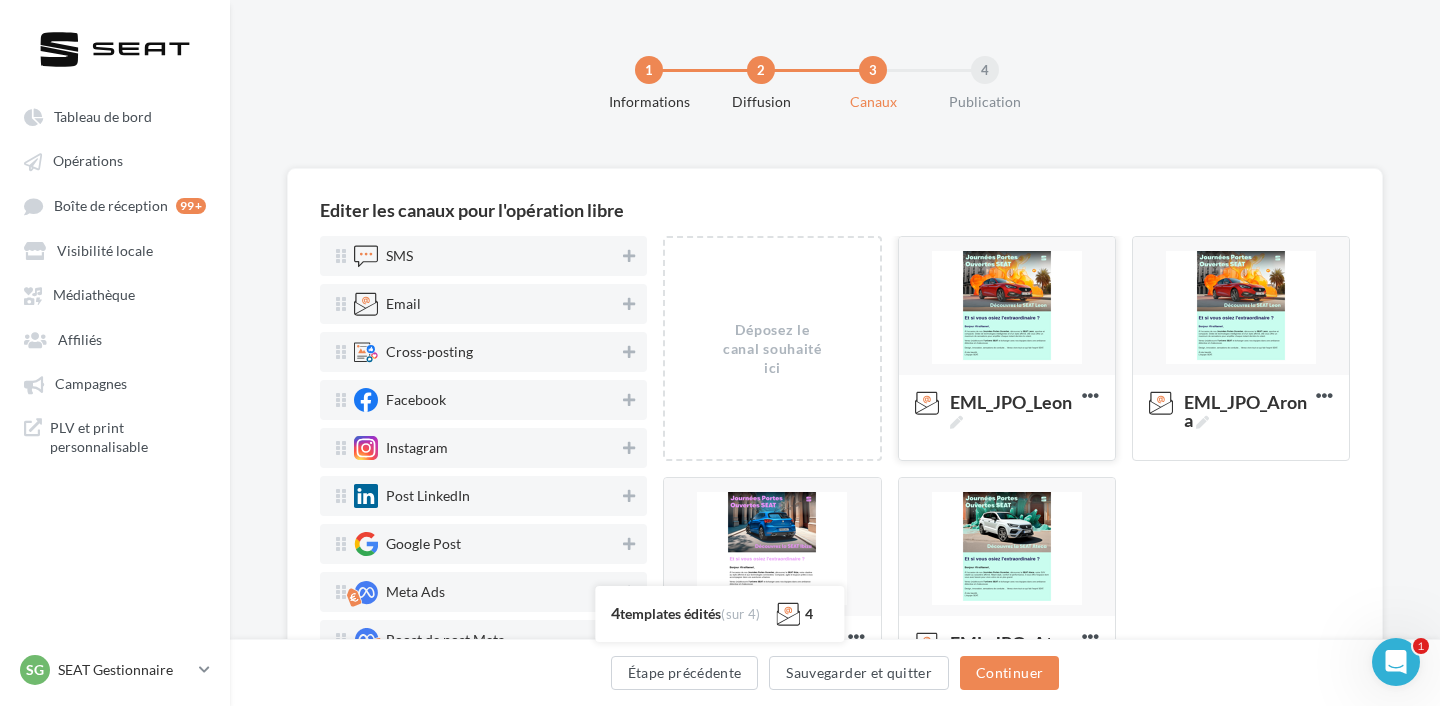 click at bounding box center [1007, 307] 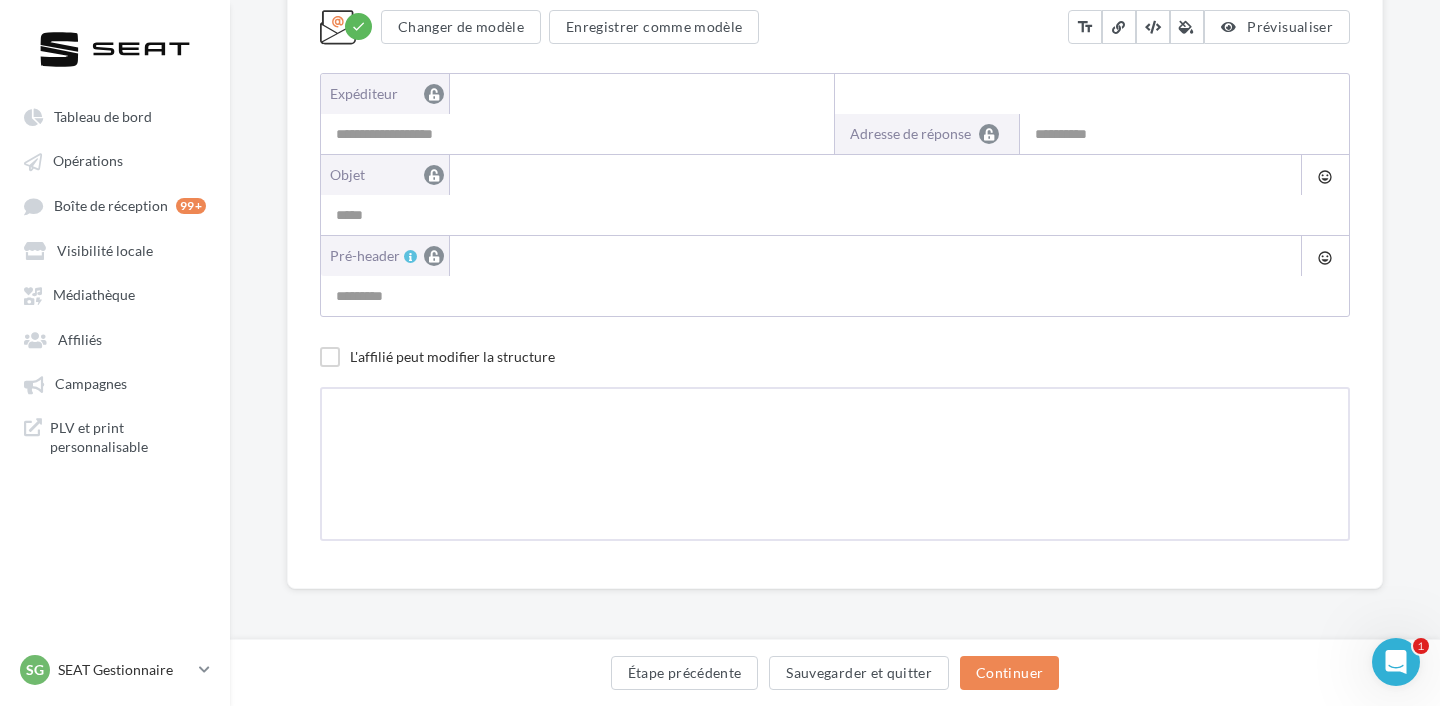 type on "**********" 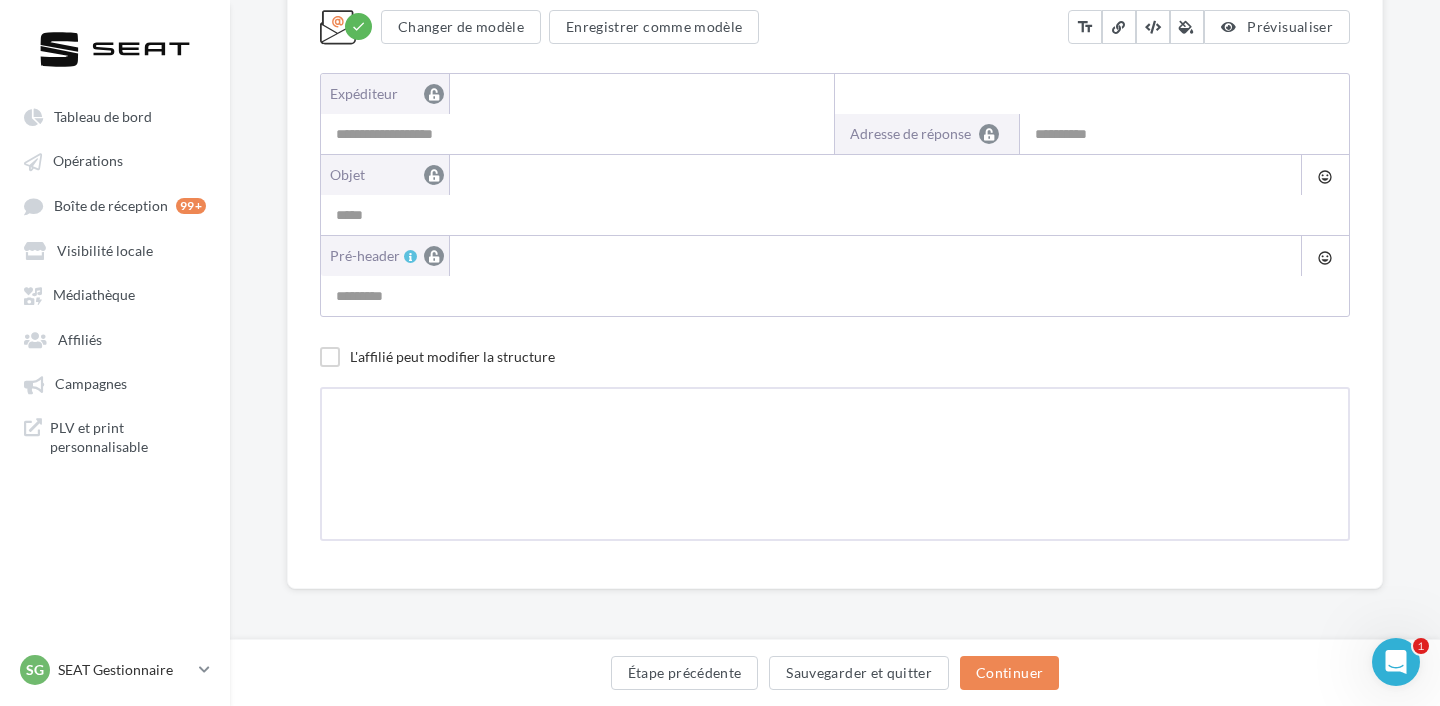 type on "**********" 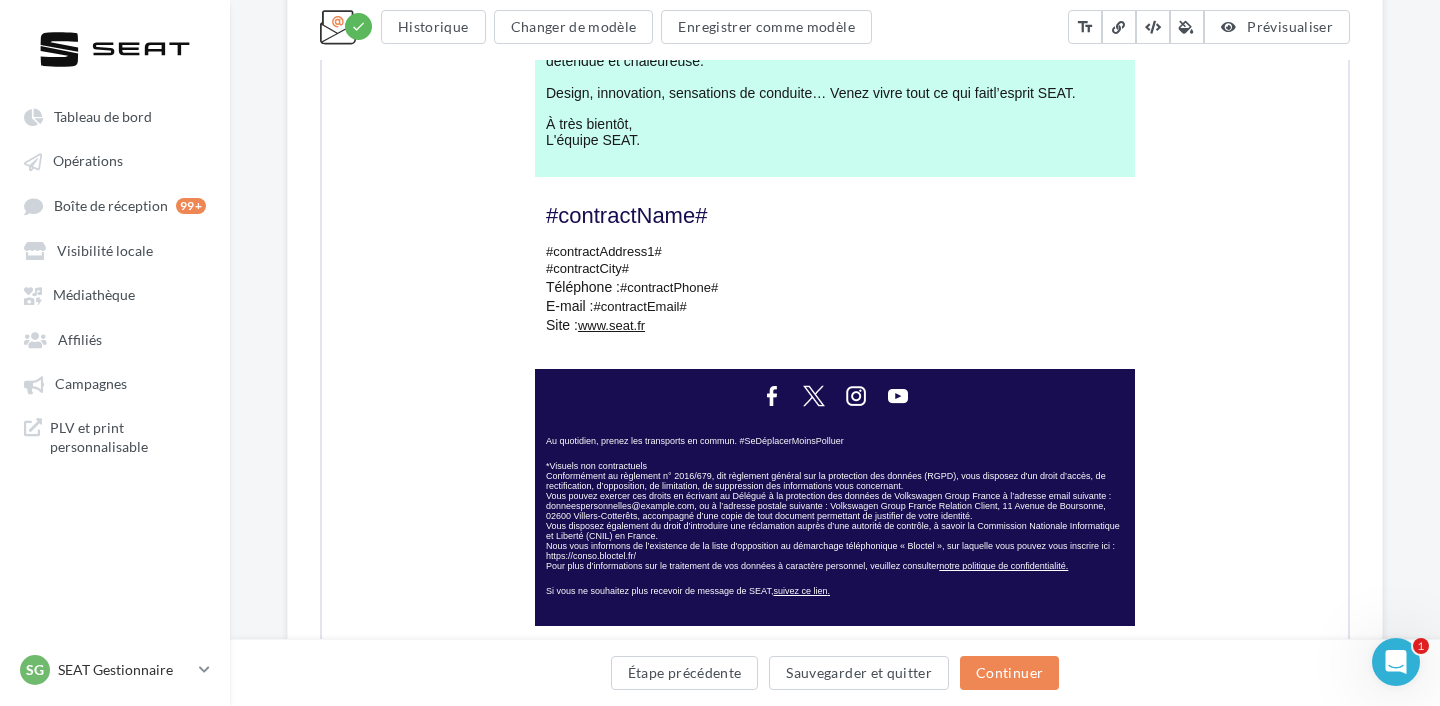 scroll, scrollTop: 1258, scrollLeft: 0, axis: vertical 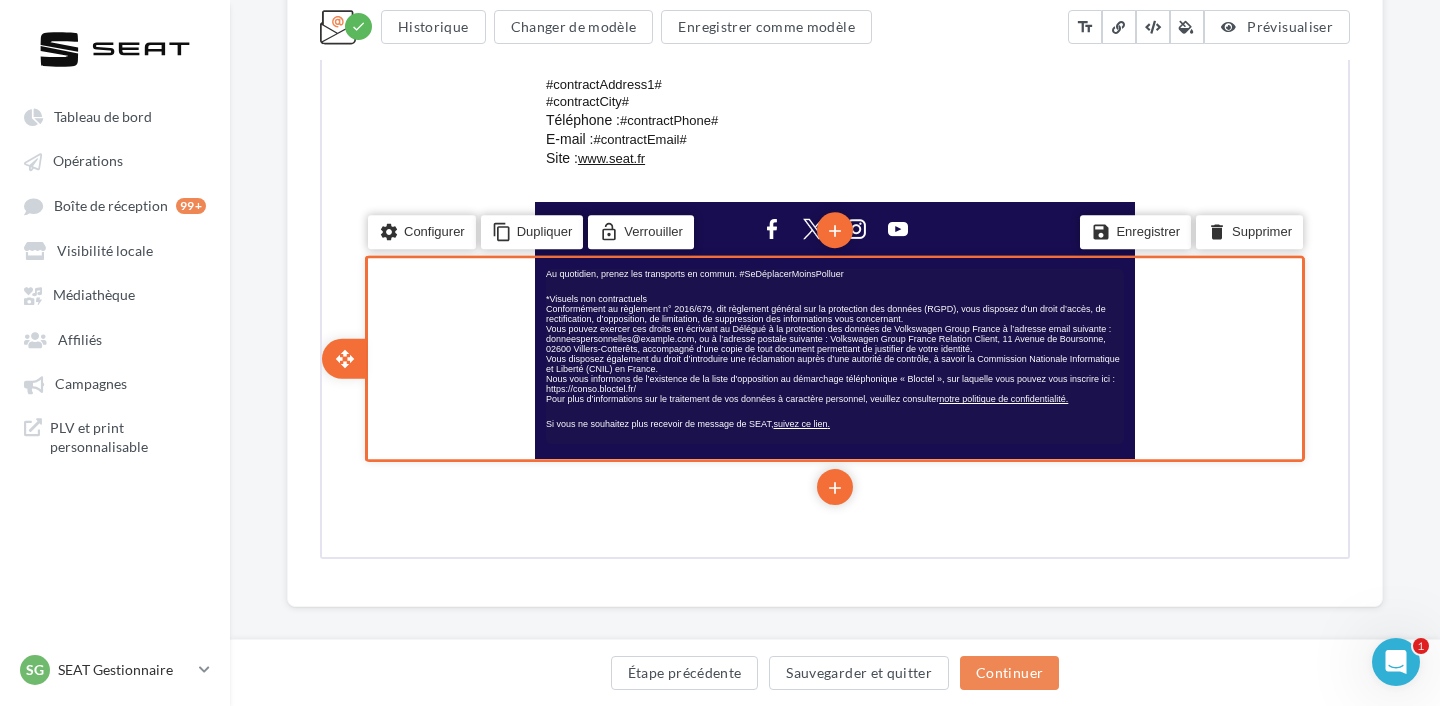 click on "Conformément au règlement n° 2016/679, dit règlement général sur la protection des données (RGPD), vous disposez d'un droit d’accès, de rectification, d’opposition, de limitation, de suppression des informations vous concernant.
Vous pouvez exercer ces droits en écrivant au Délégué à la protection des données de Volkswagen Group France à l’adresse email suivante : donneespersonnelles@volkswagengroup.fr, ou à l’adresse postale suivante : Volkswagen Group France Relation Client, 11 Avenue de Boursonne, 02600 Villers-Cotterêts, accompagné d’une copie de tout document permettant de justifier de votre identité.
Vous disposez également du droit d’introduire une réclamation auprès d’une autorité de contrôle, à savoir la Commission Nationale Informatique et Liberté (CNIL) en France." at bounding box center (831, 337) 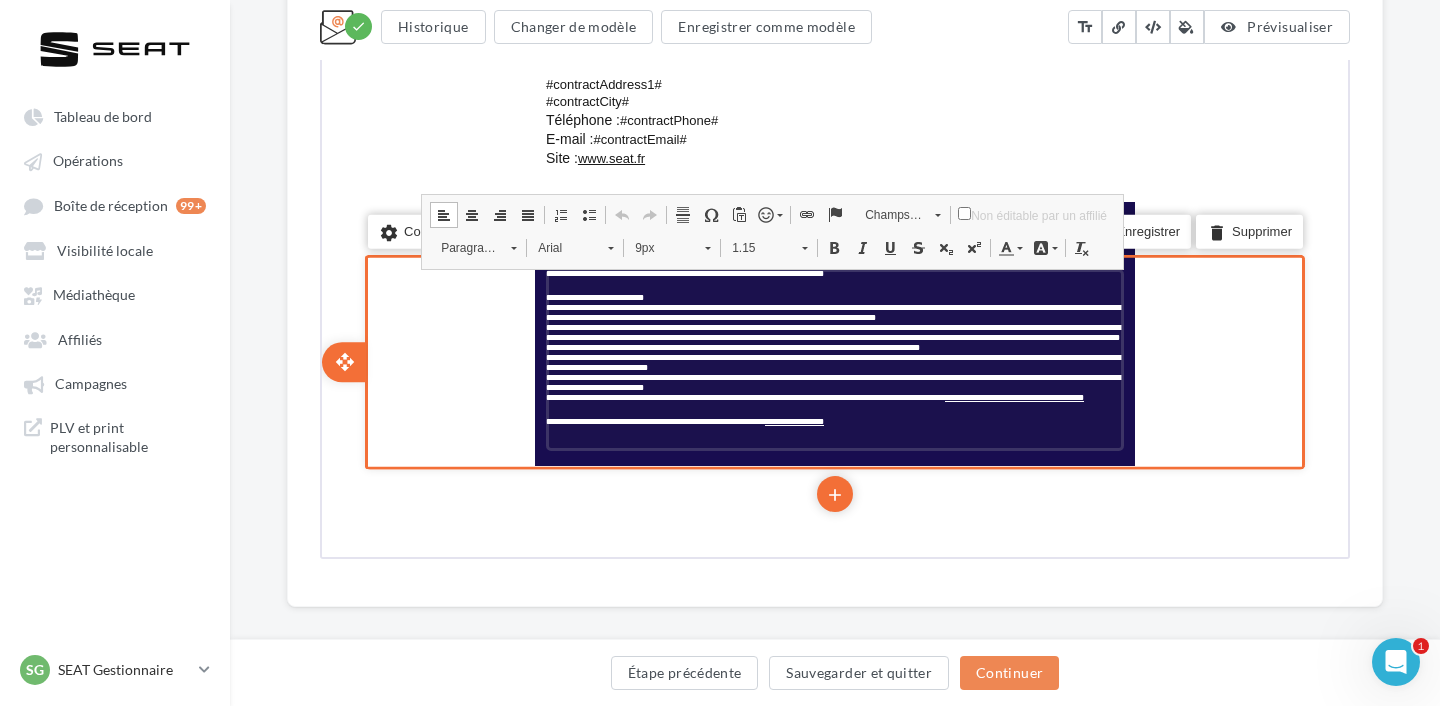 click on "**********" at bounding box center [833, 381] 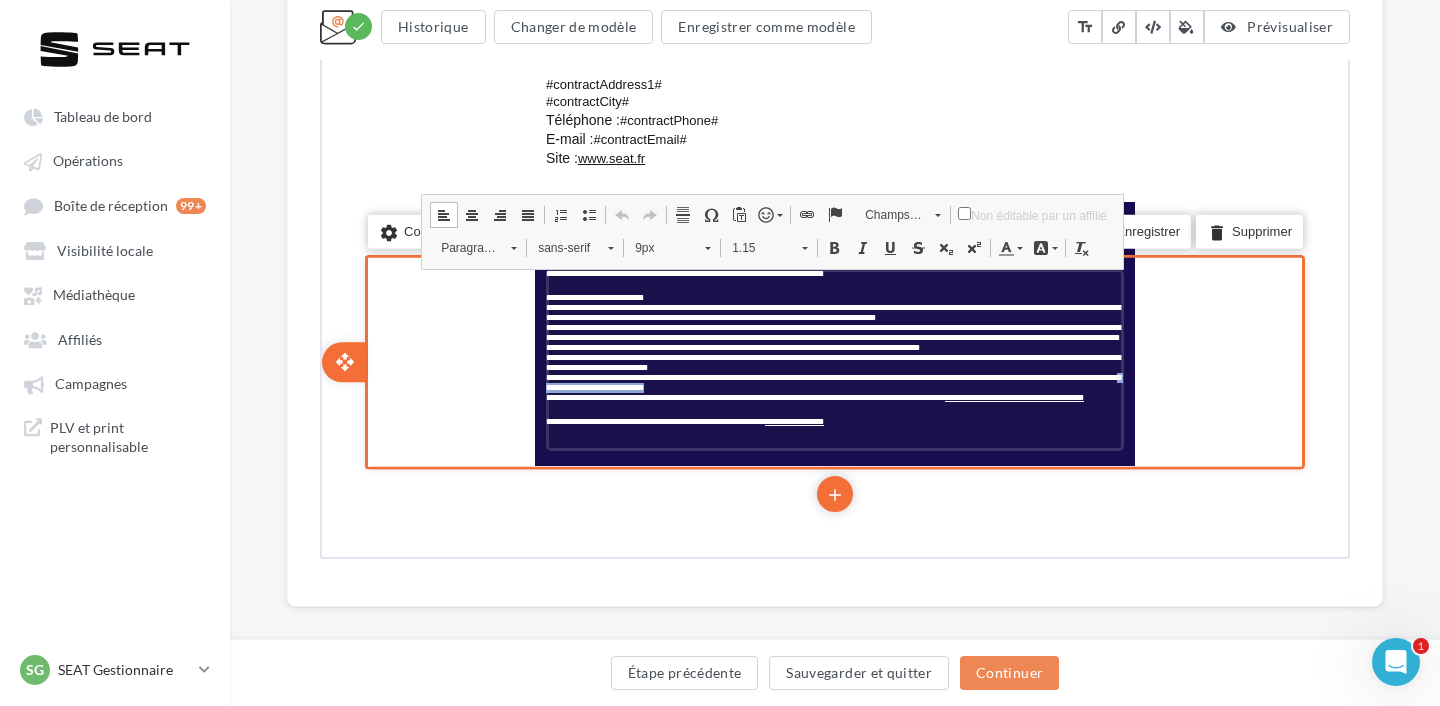 drag, startPoint x: 1102, startPoint y: 392, endPoint x: 1111, endPoint y: 380, distance: 15 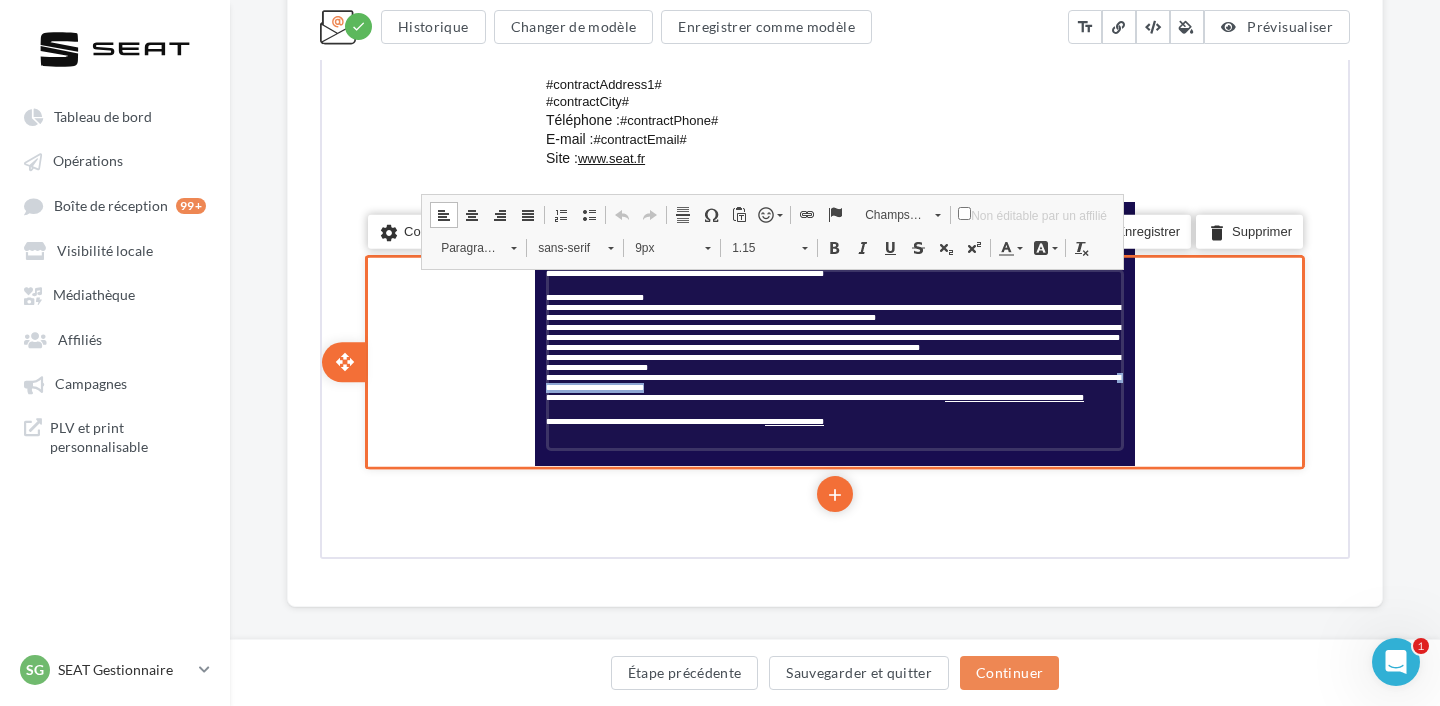 click on "**********" at bounding box center [833, 381] 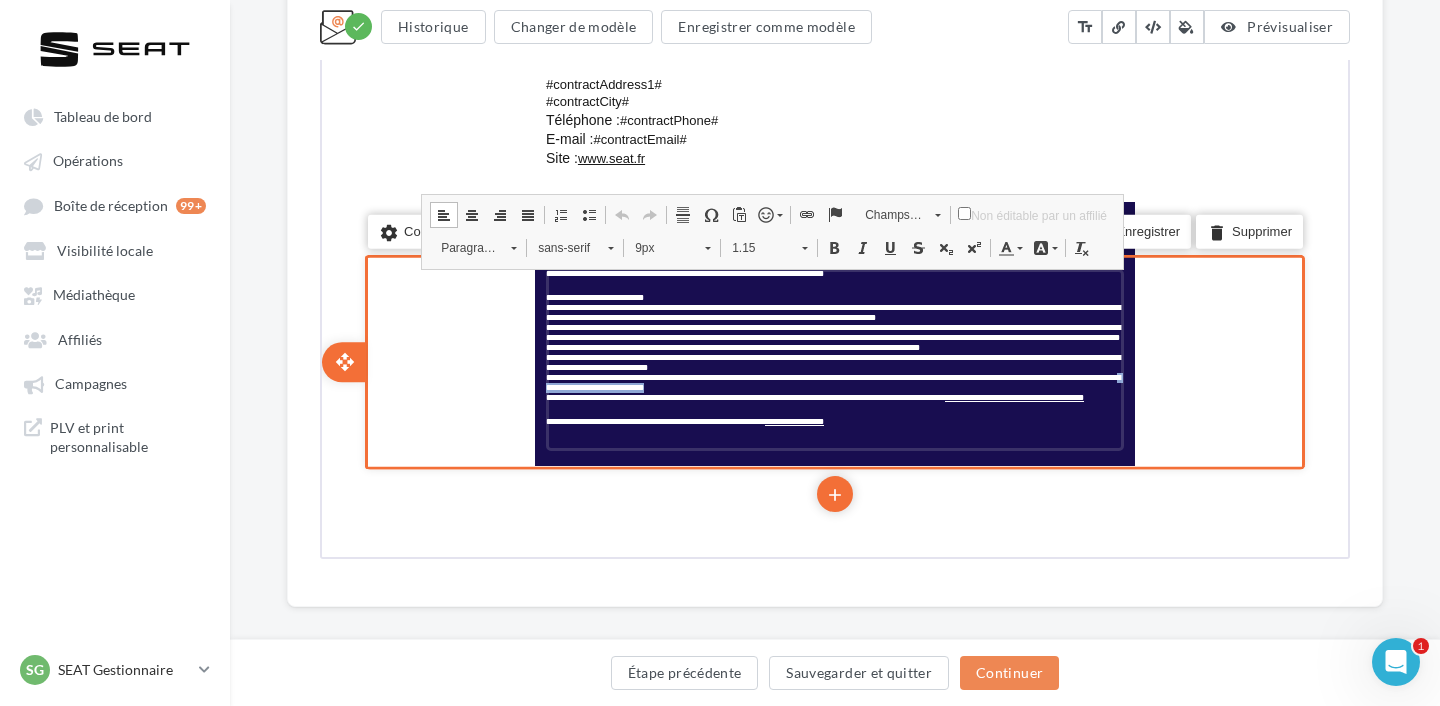 type 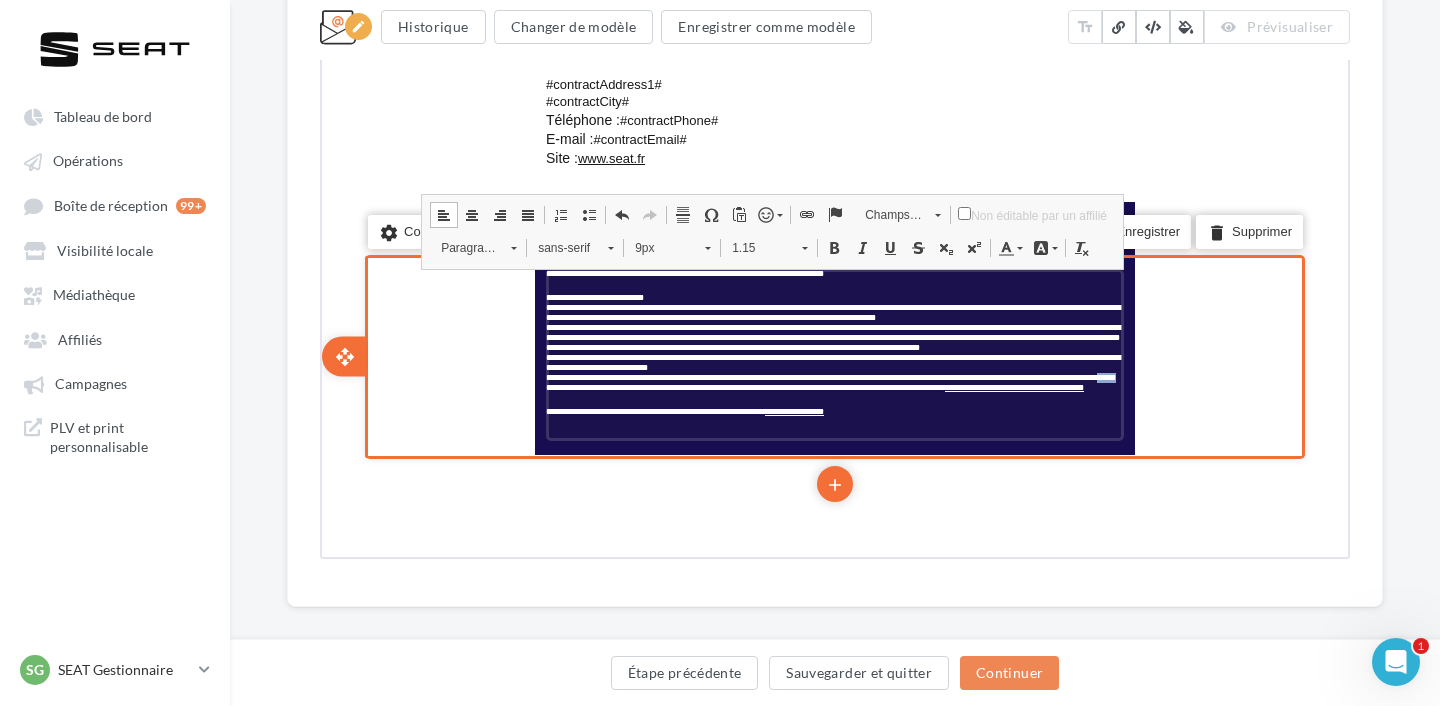 drag, startPoint x: 1097, startPoint y: 380, endPoint x: 1109, endPoint y: 381, distance: 12.0415945 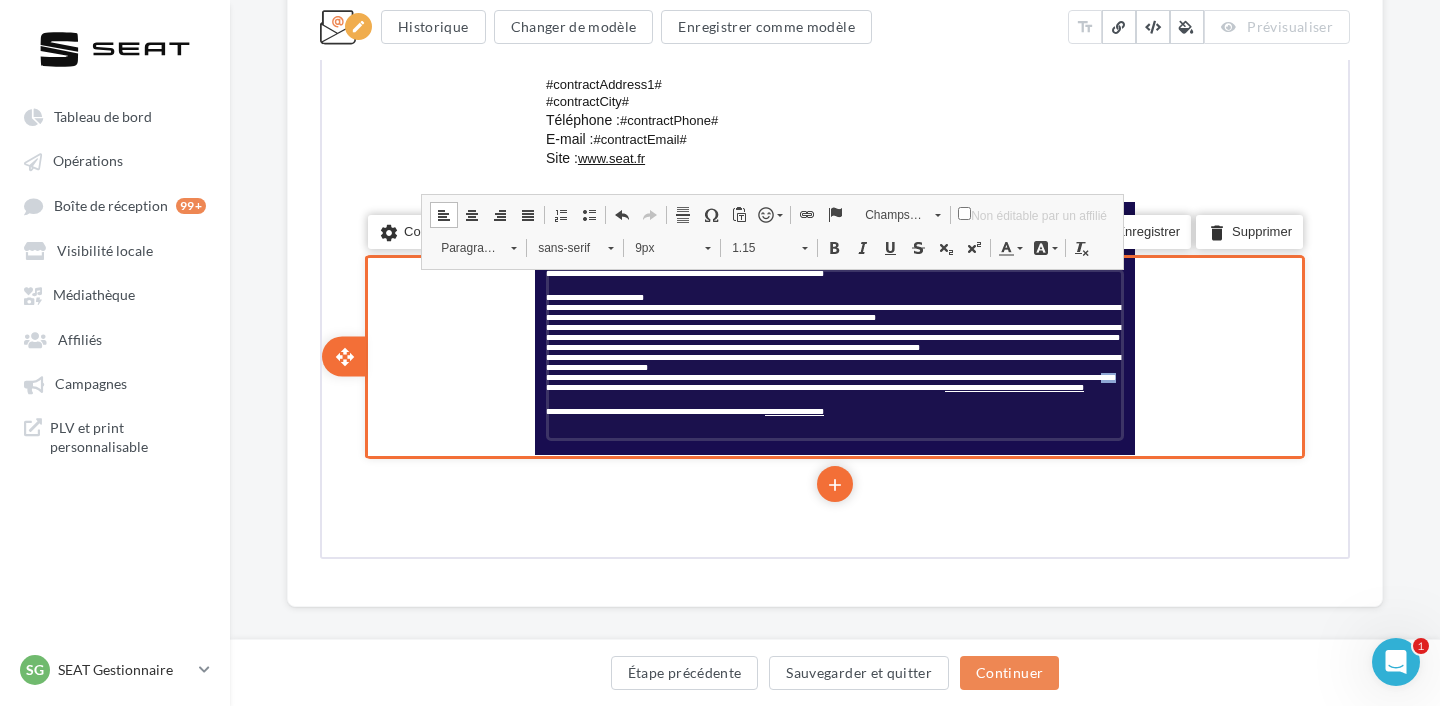 drag, startPoint x: 1099, startPoint y: 381, endPoint x: 1109, endPoint y: 380, distance: 10.049875 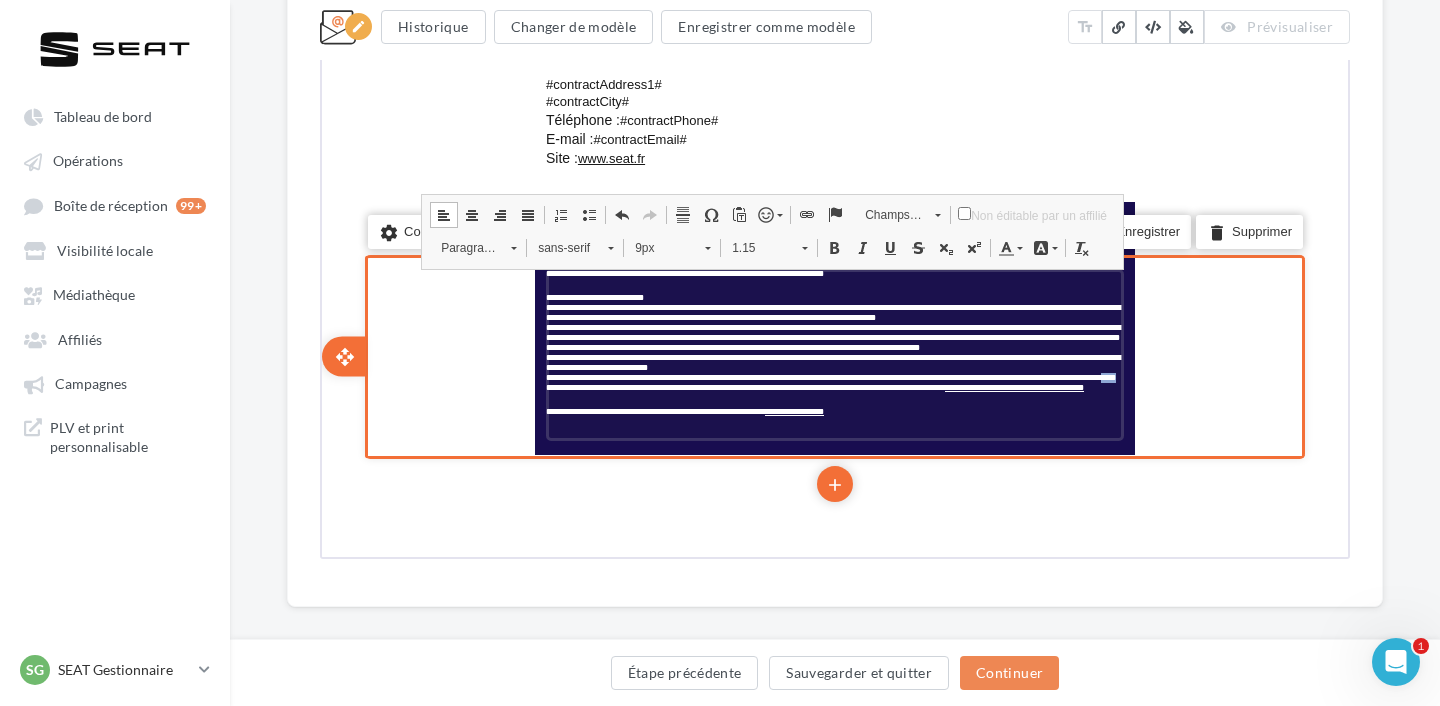 click on "**********" at bounding box center (829, 375) 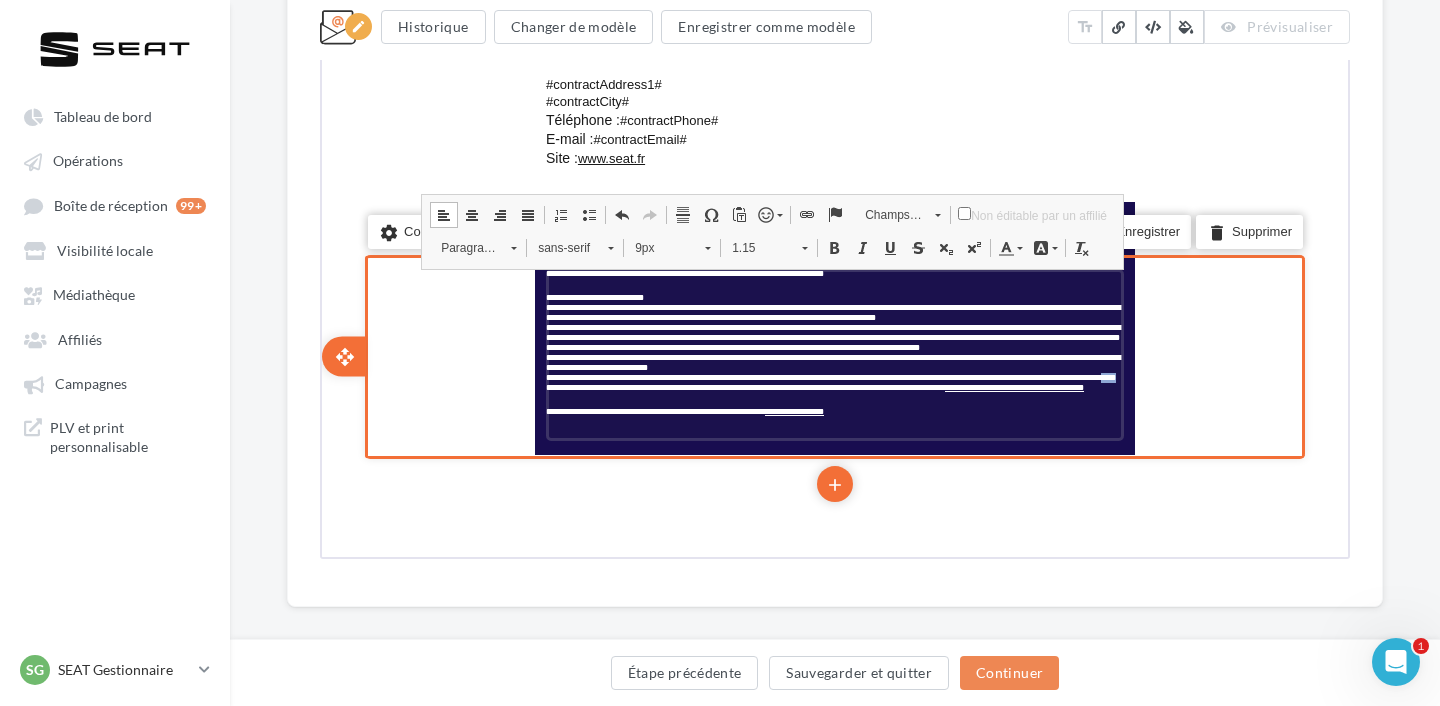 click on "**********" at bounding box center [829, 375] 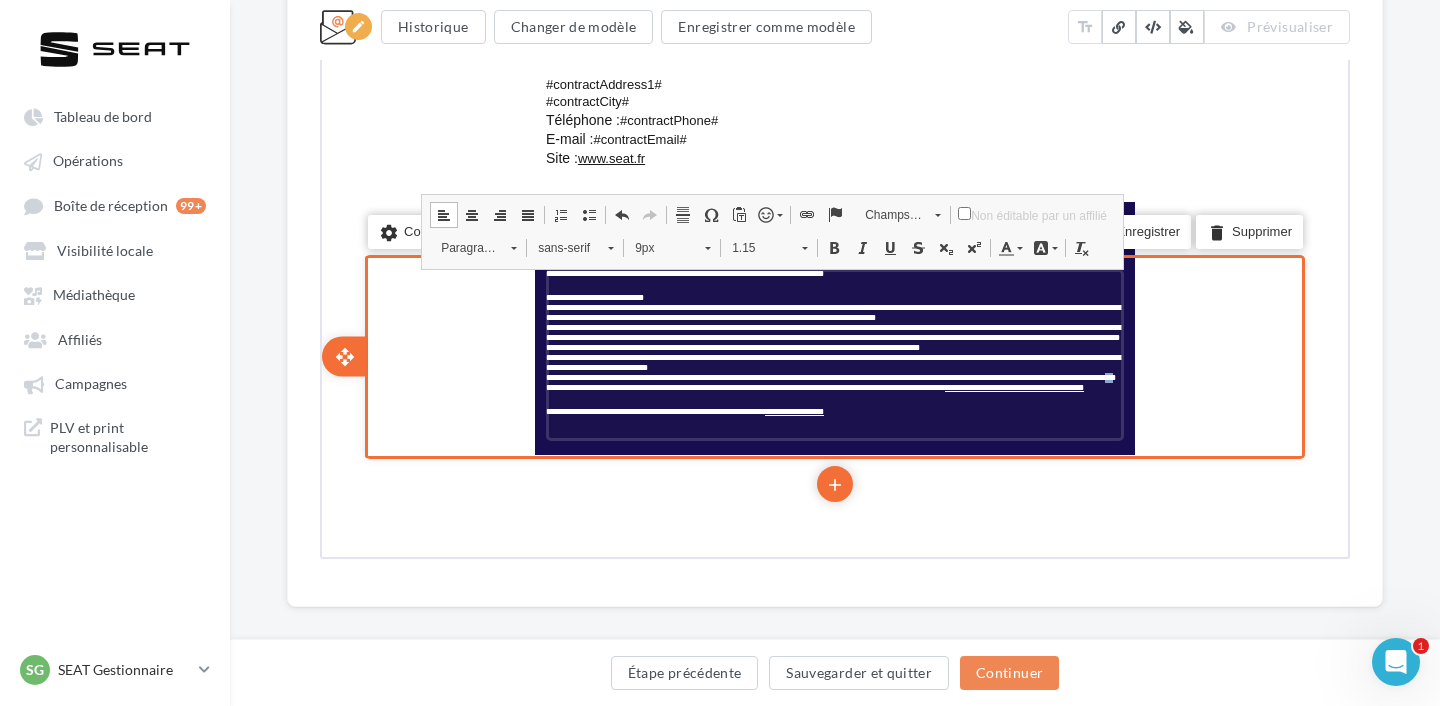 click on "**********" at bounding box center [829, 375] 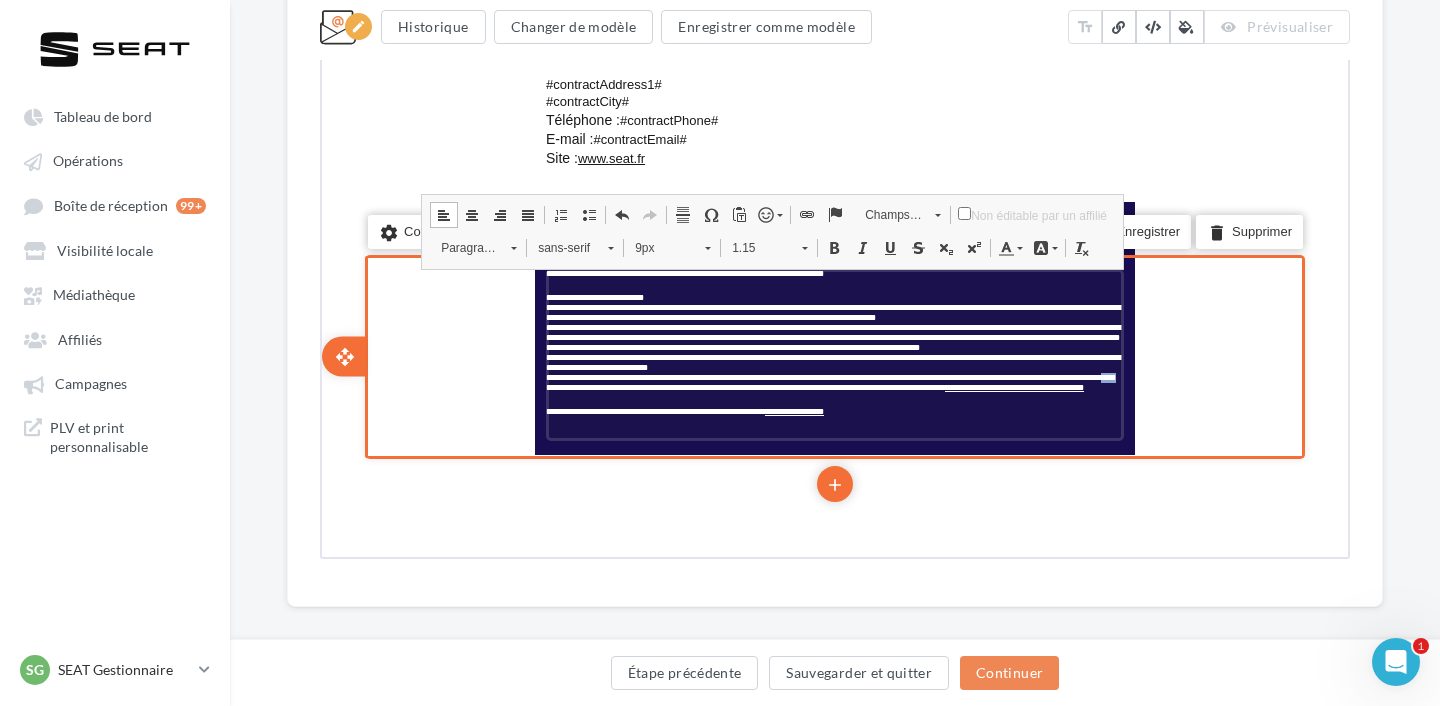 drag, startPoint x: 1100, startPoint y: 387, endPoint x: 1110, endPoint y: 384, distance: 10.440307 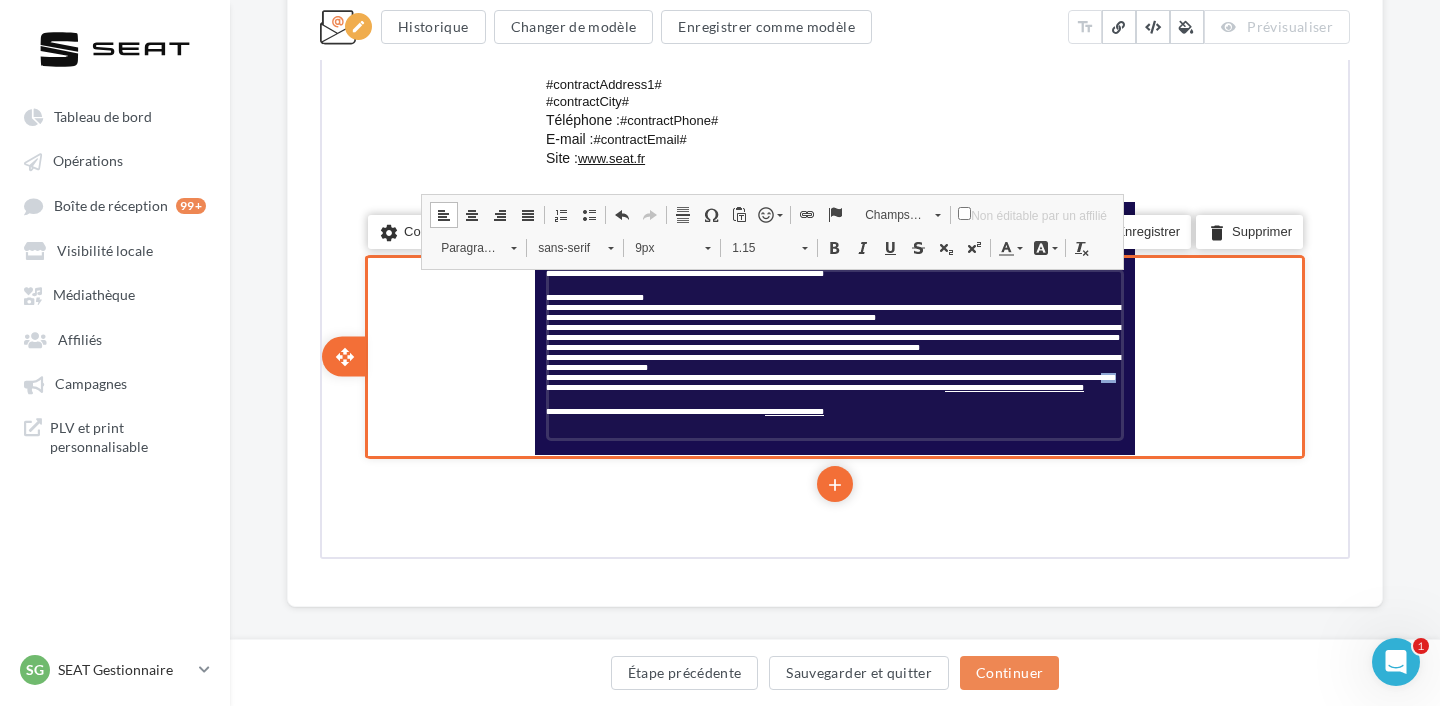 click on "**********" at bounding box center (829, 375) 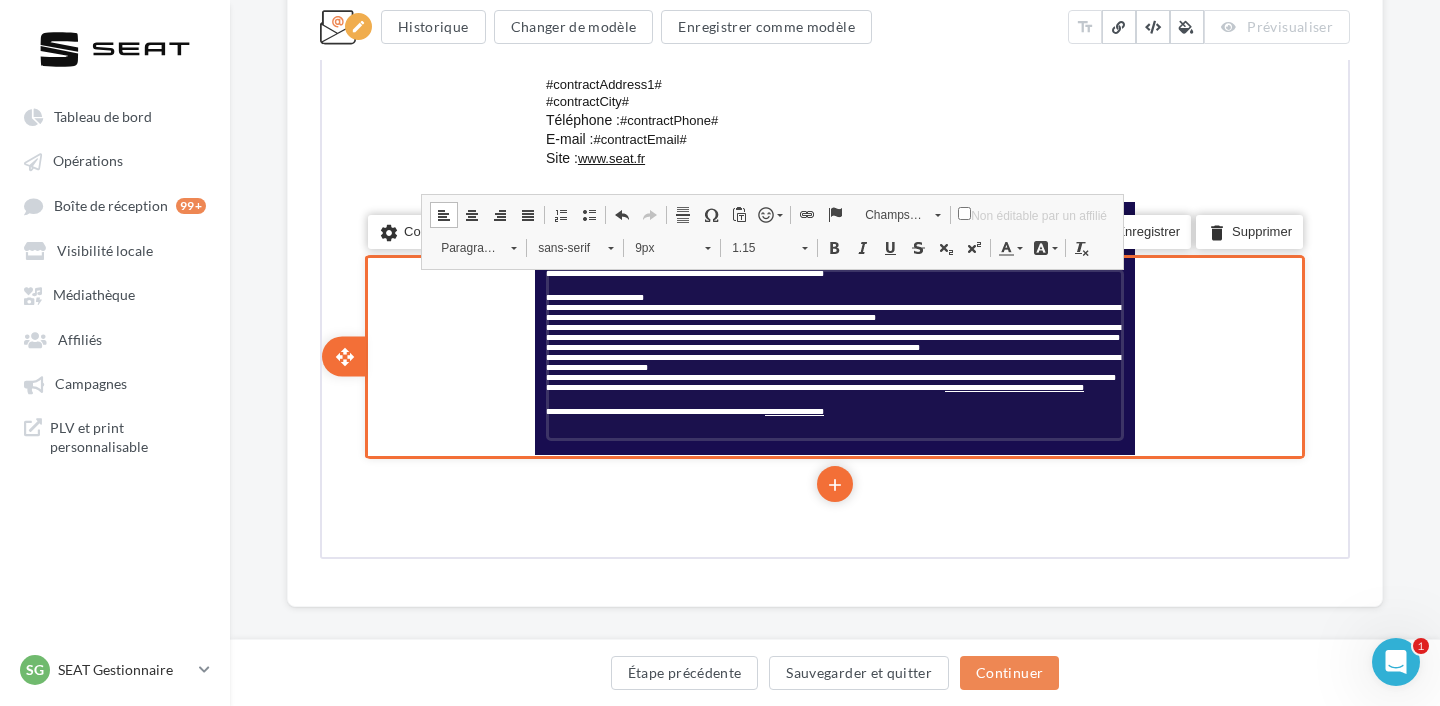 click on "**********" at bounding box center [833, 386] 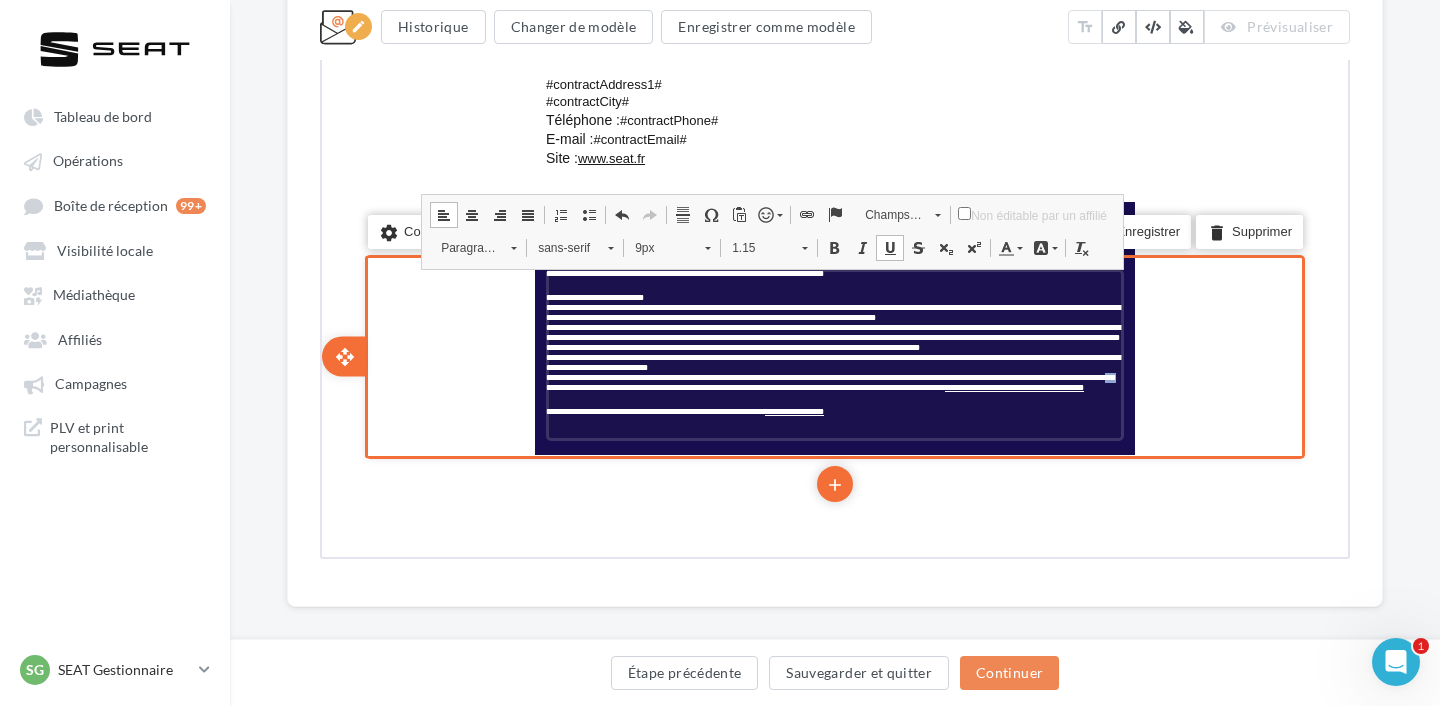 click on "**********" at bounding box center [833, 376] 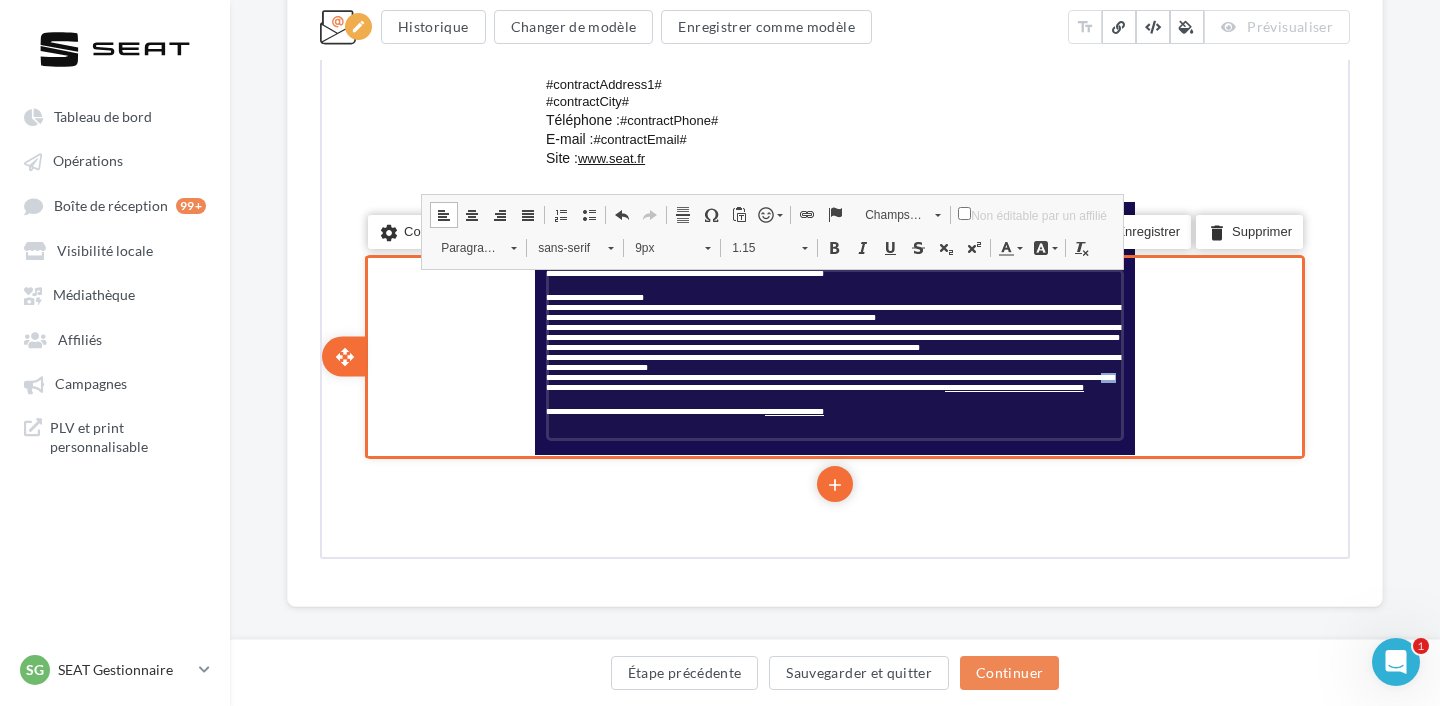 drag, startPoint x: 1100, startPoint y: 380, endPoint x: 1112, endPoint y: 380, distance: 12 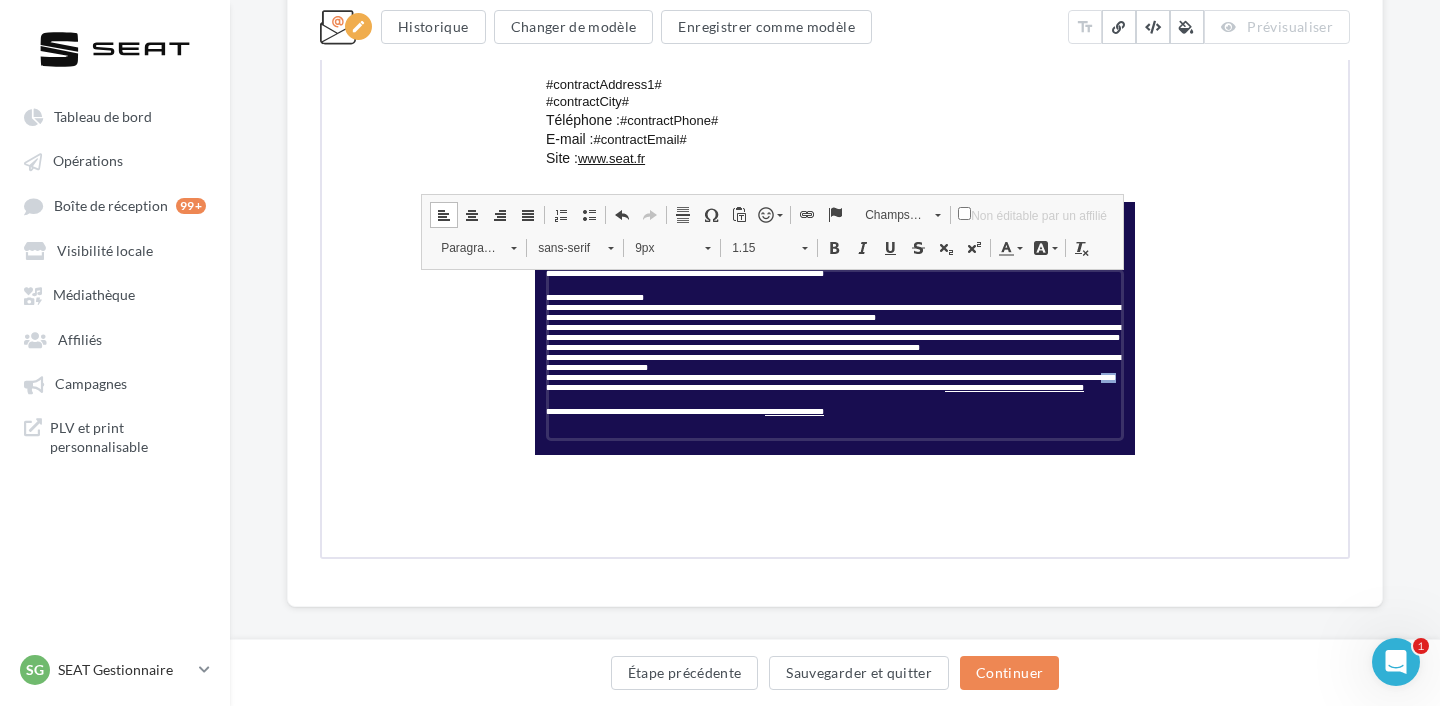 click at bounding box center [805, 213] 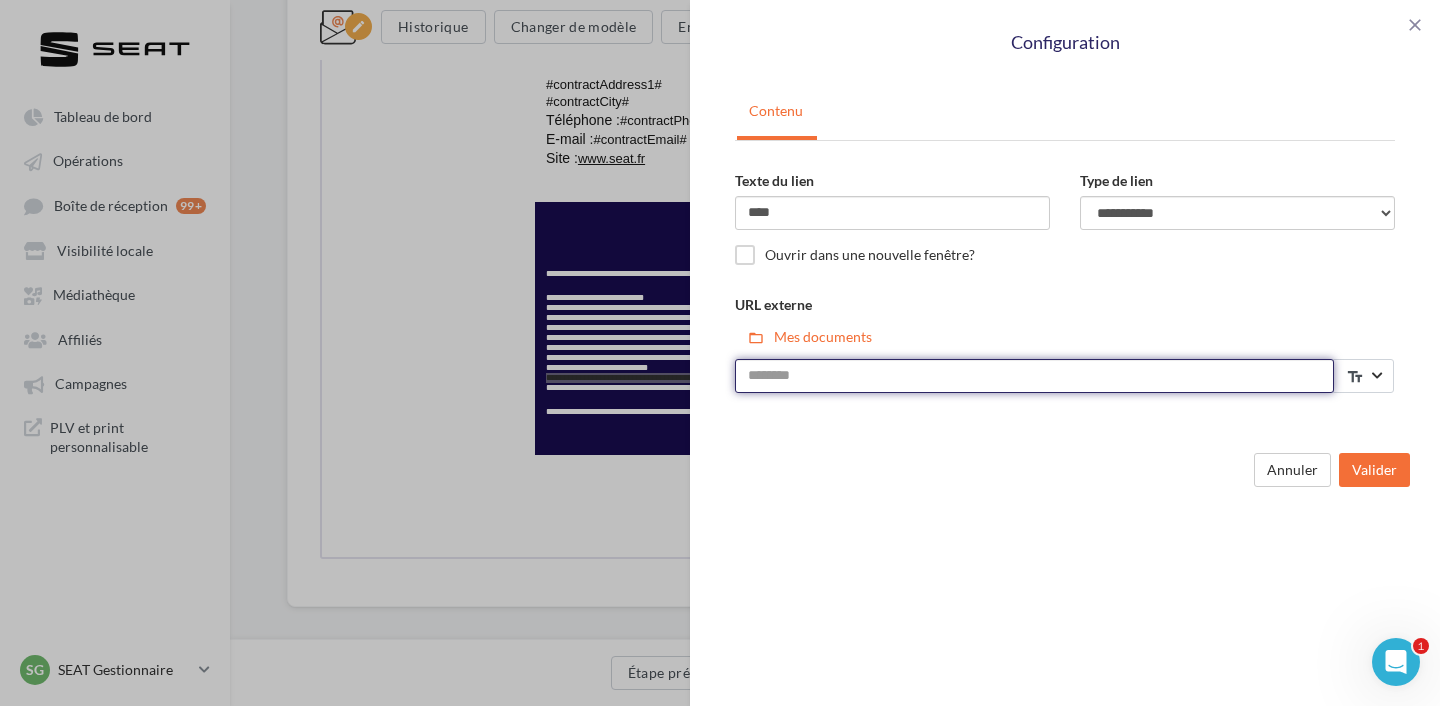 click on "URL externe" at bounding box center (1034, 376) 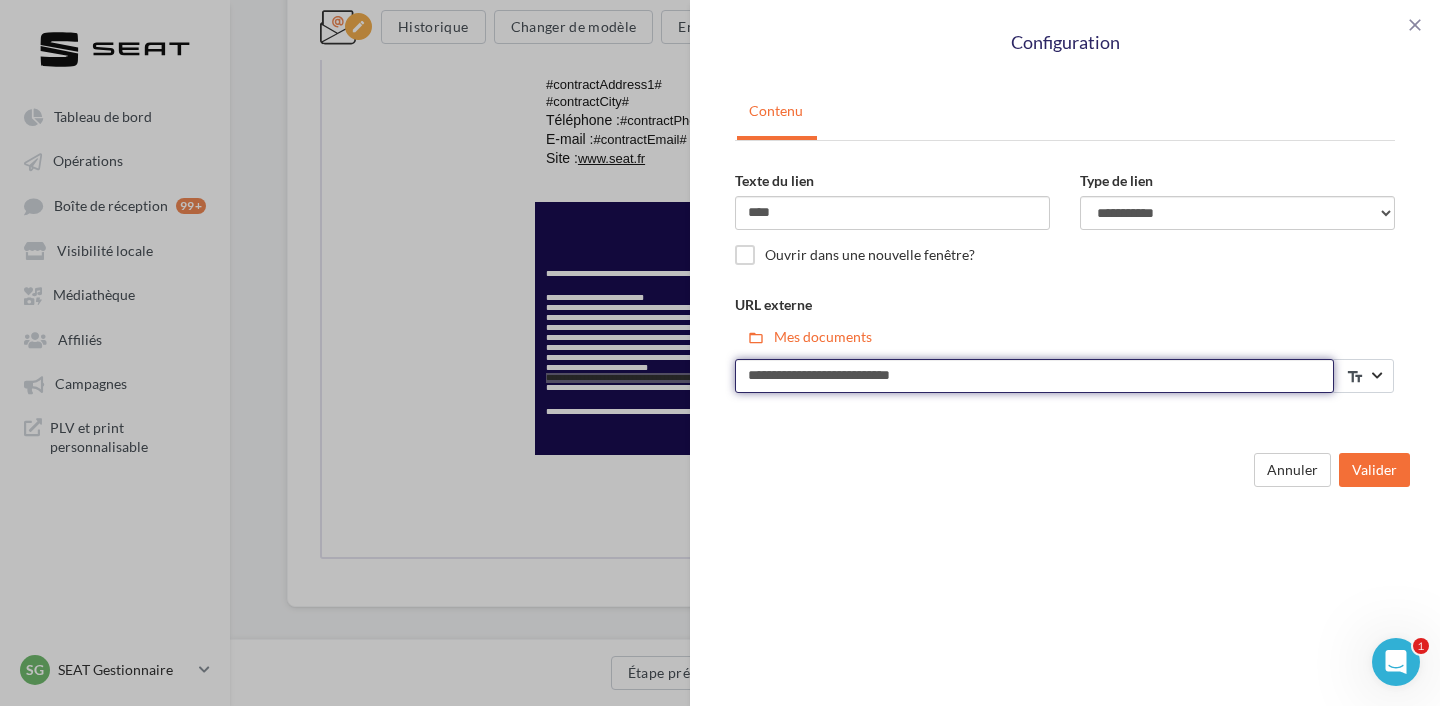 type on "**********" 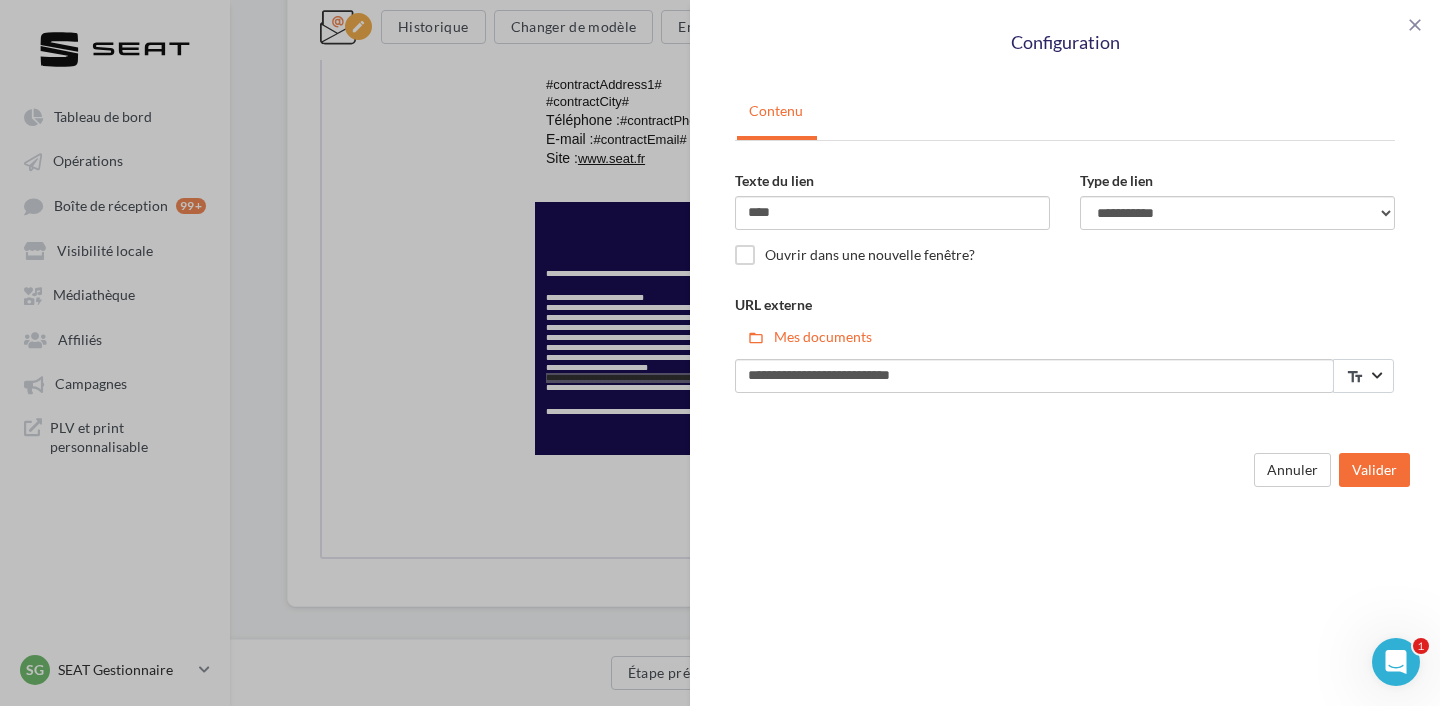 click on "**********" at bounding box center [1065, 262] 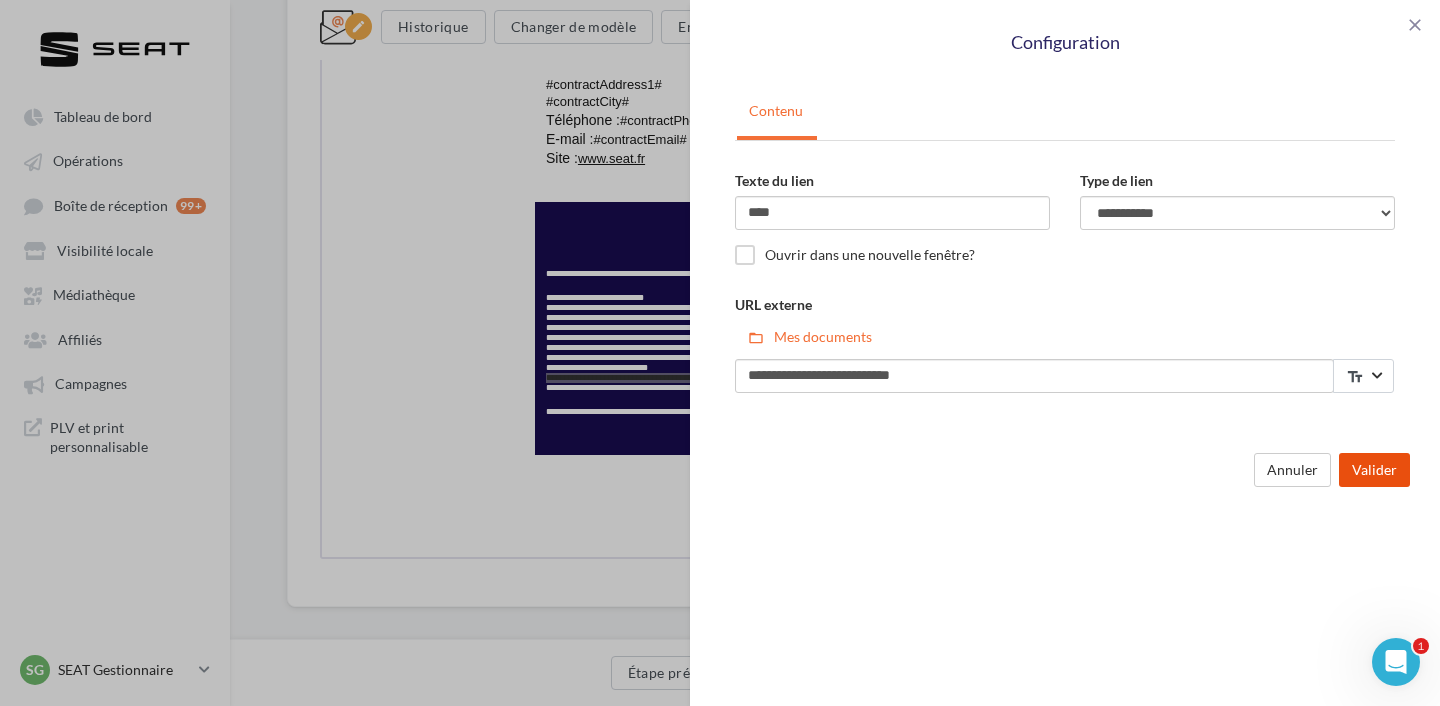 click on "Valider" at bounding box center (1374, 470) 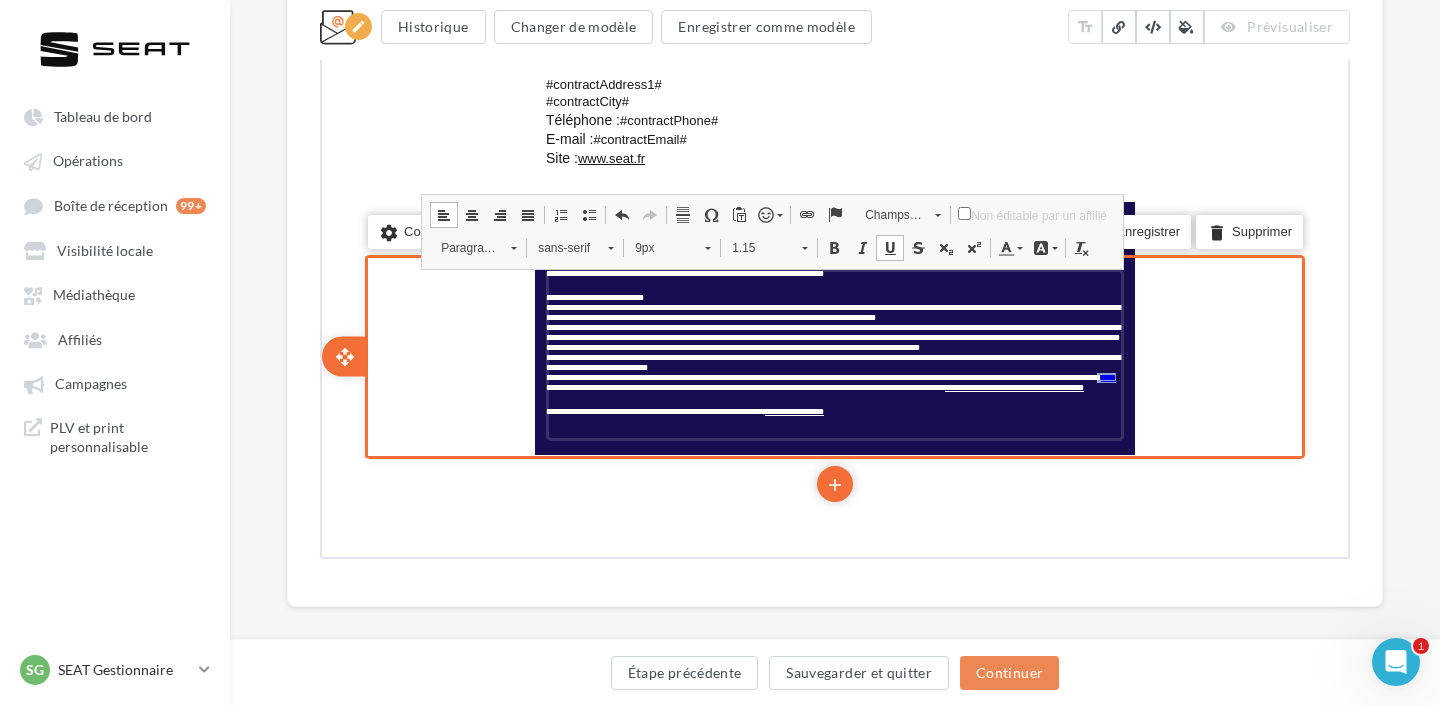drag, startPoint x: 1095, startPoint y: 380, endPoint x: 1124, endPoint y: 380, distance: 29 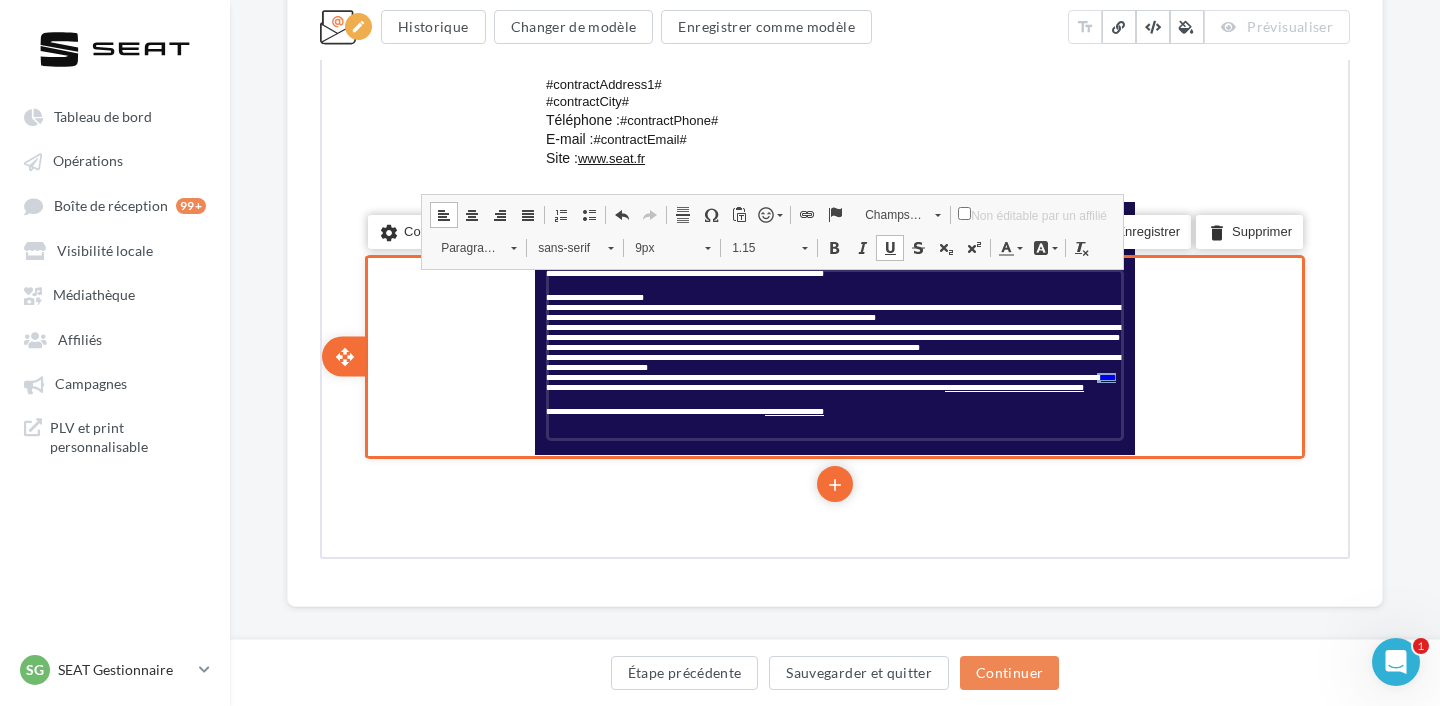 click on "**********" at bounding box center (833, 354) 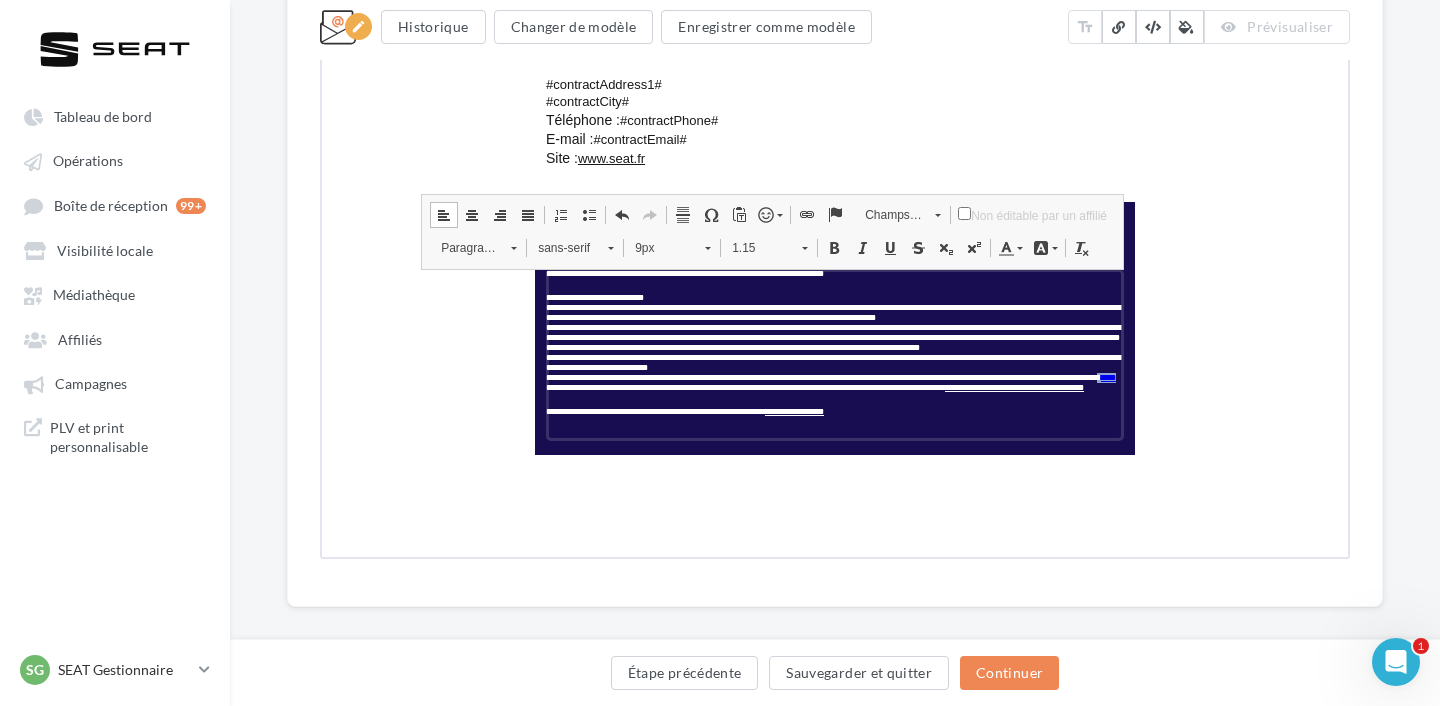 click at bounding box center (1004, 246) 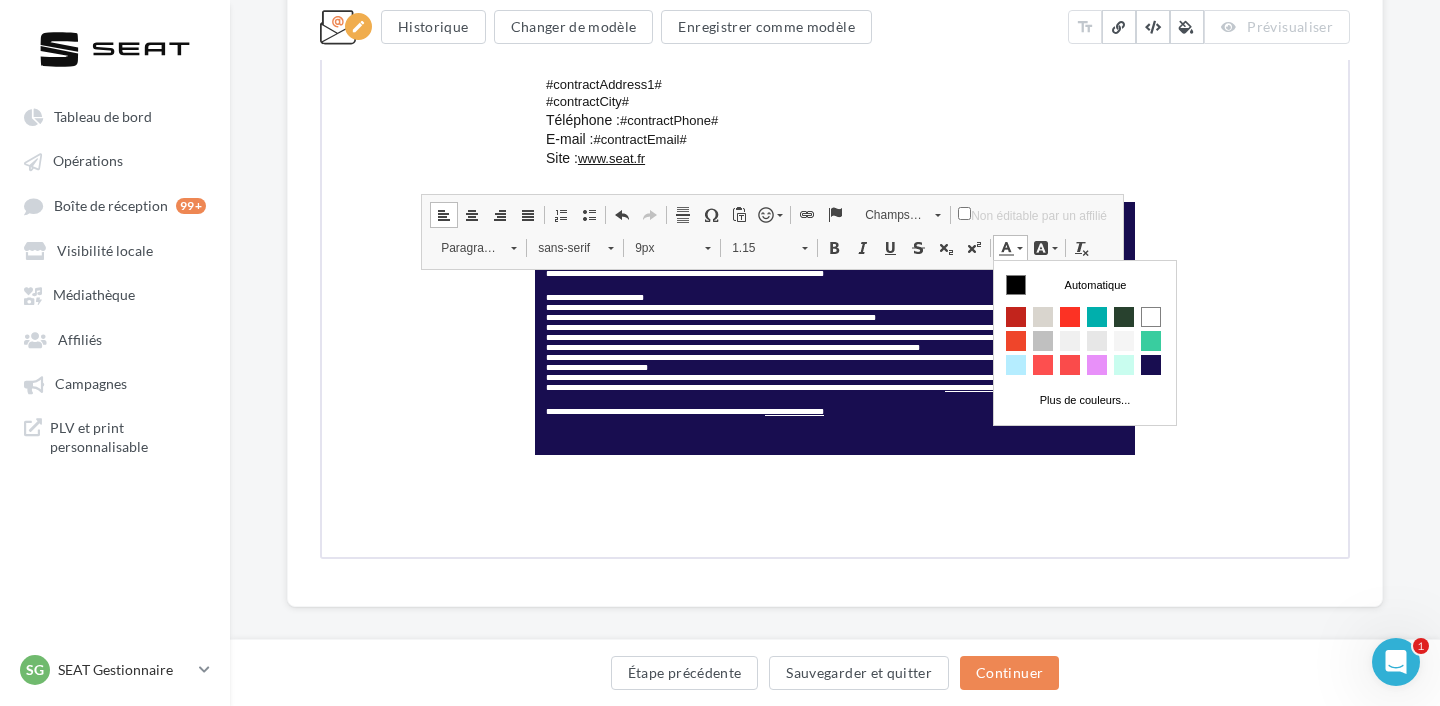 scroll, scrollTop: 0, scrollLeft: 0, axis: both 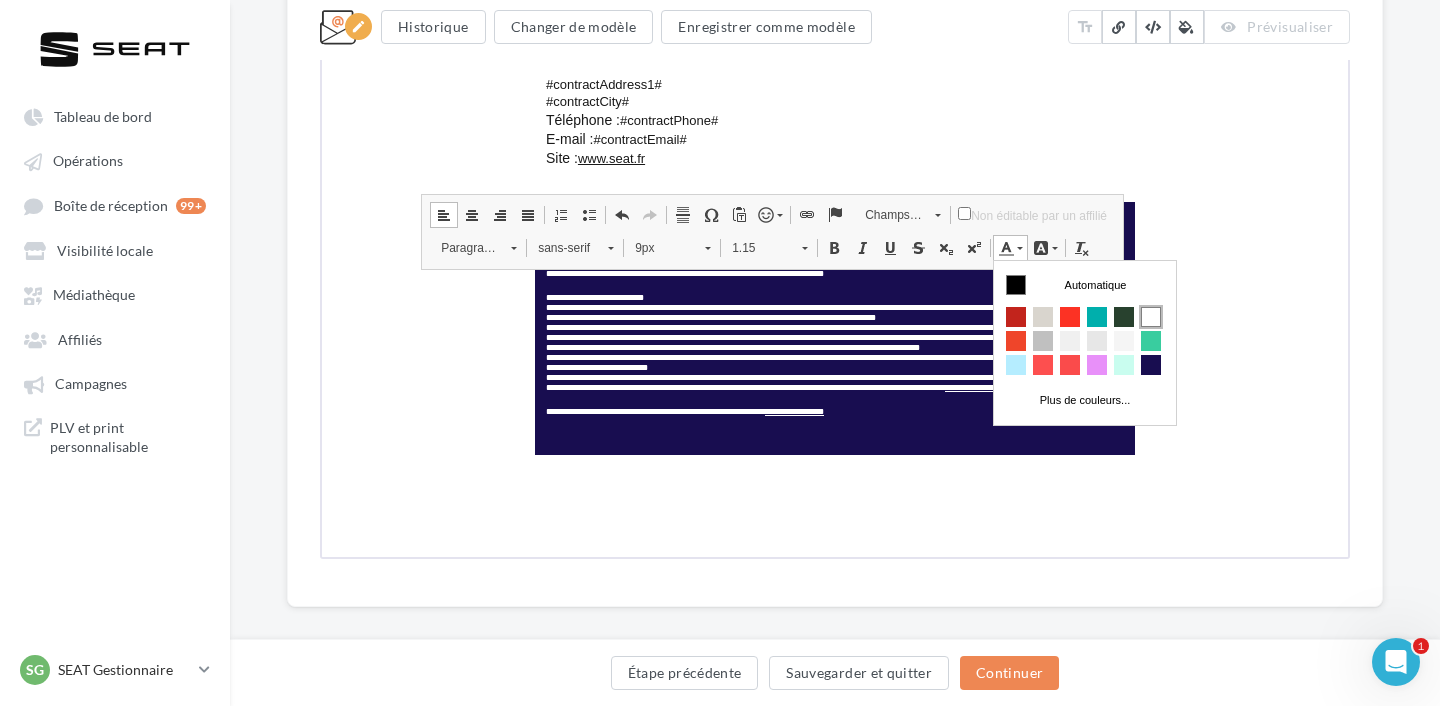 click at bounding box center (1151, 316) 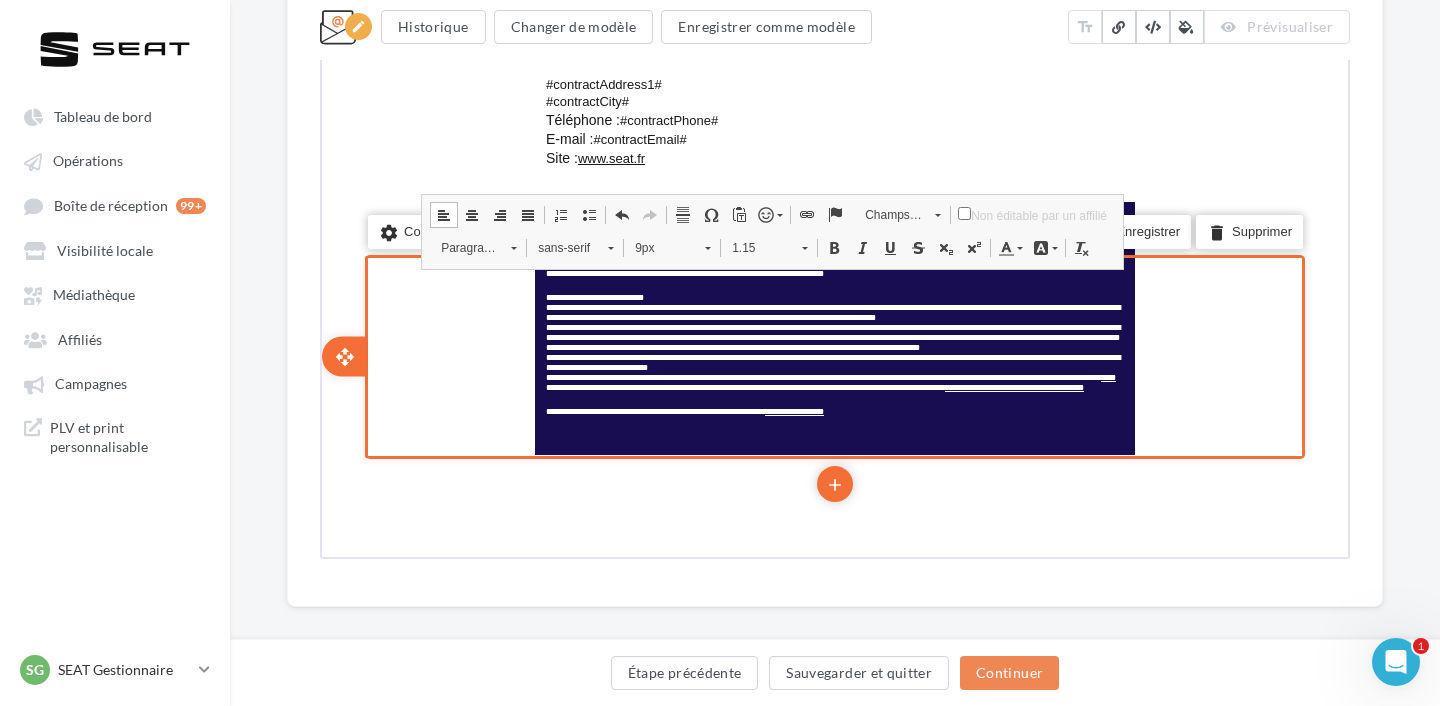 click on "settings Configurer content_copy Dupliquer lock_open Verrouiller add add save Enregistrer delete Supprimer" at bounding box center [833, 355] 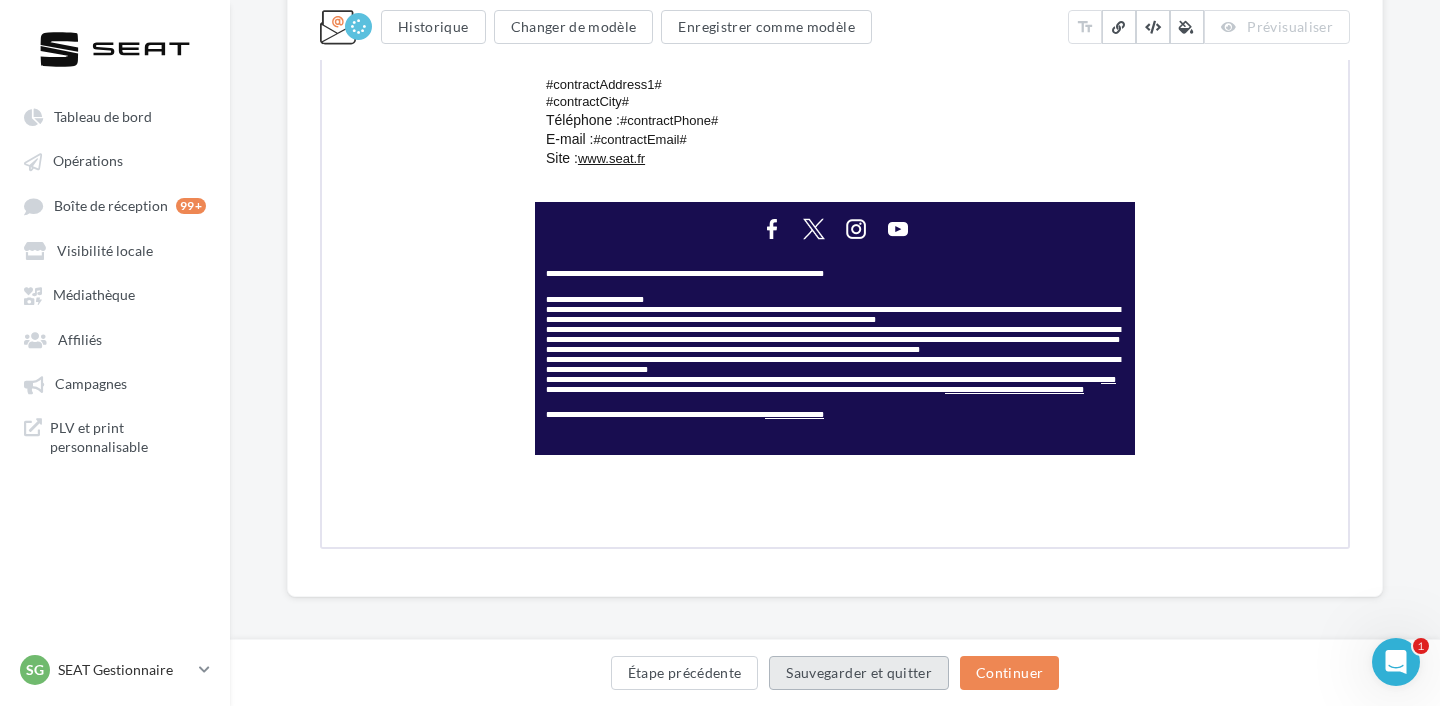 click on "Sauvegarder et quitter" at bounding box center (859, 673) 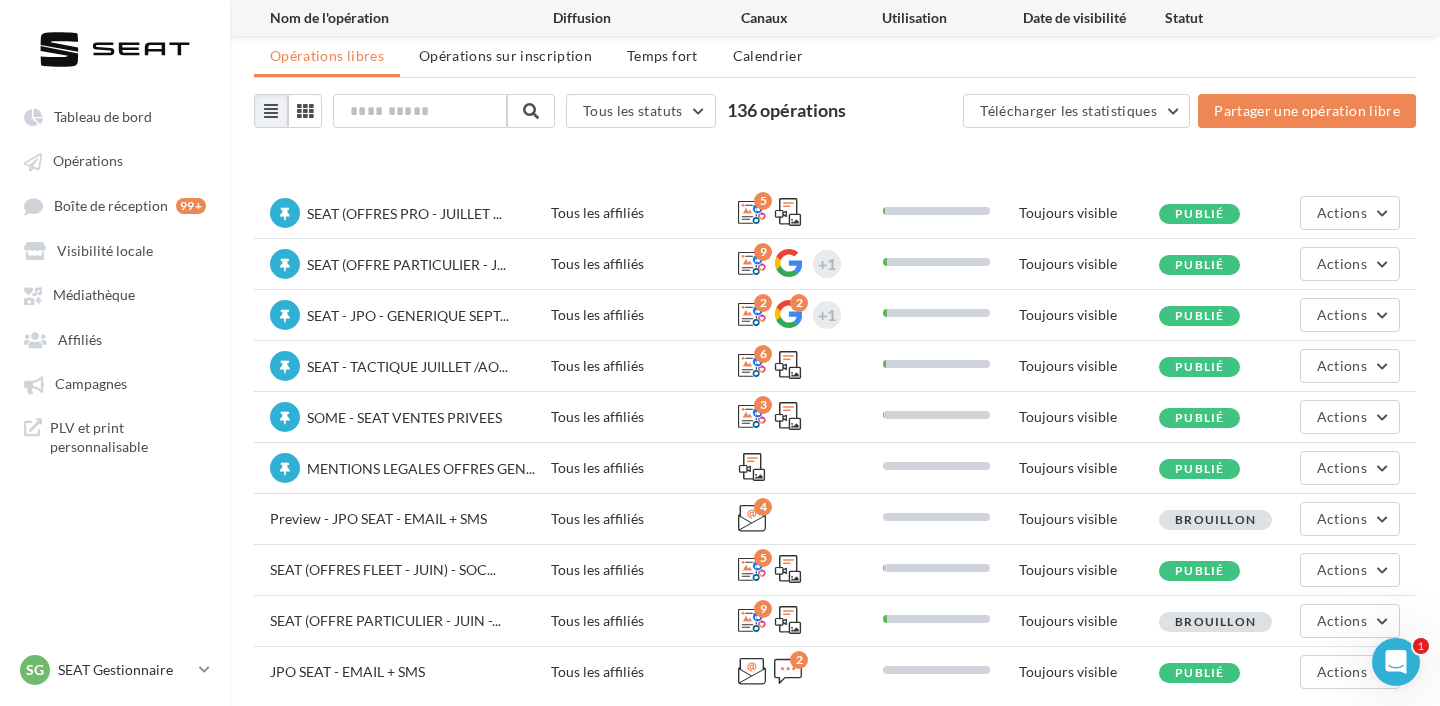 scroll, scrollTop: 133, scrollLeft: 0, axis: vertical 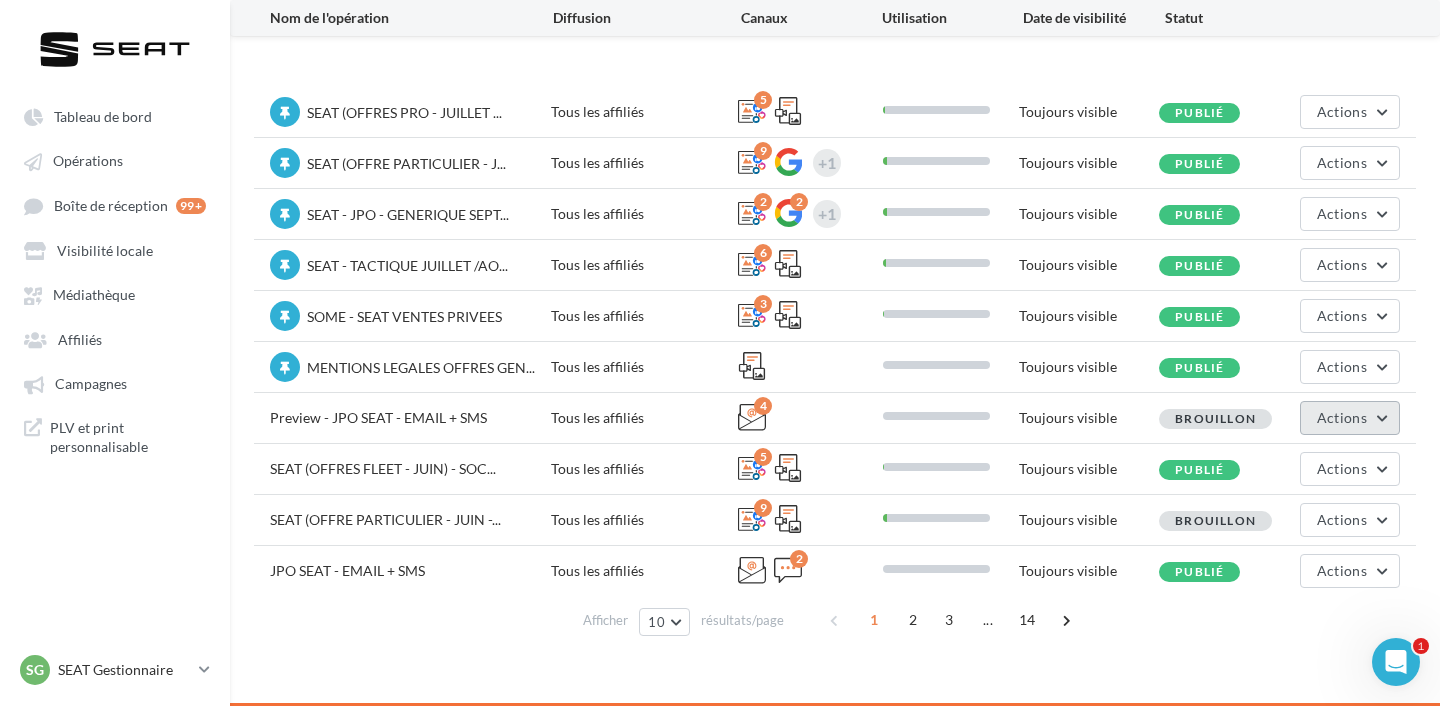 click on "Actions" at bounding box center (1342, 417) 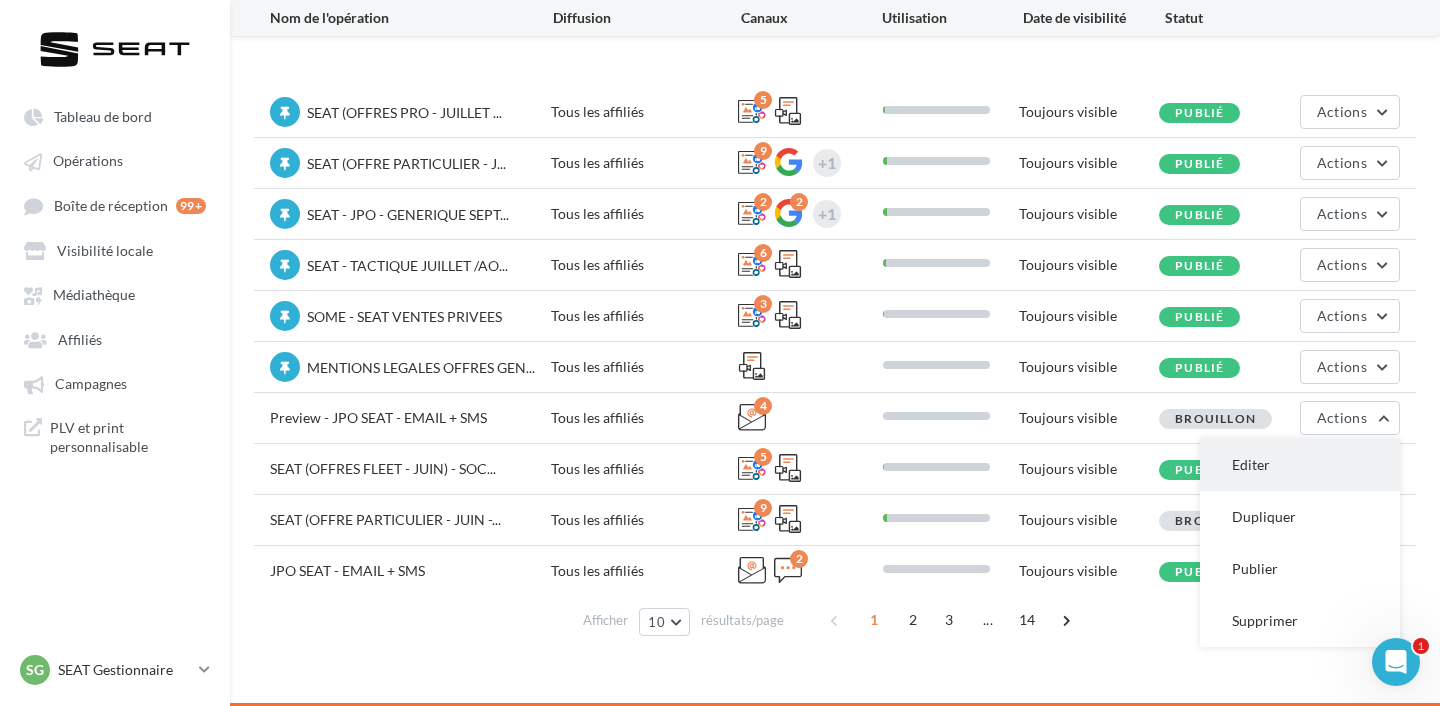 click on "Editer" at bounding box center [1300, 465] 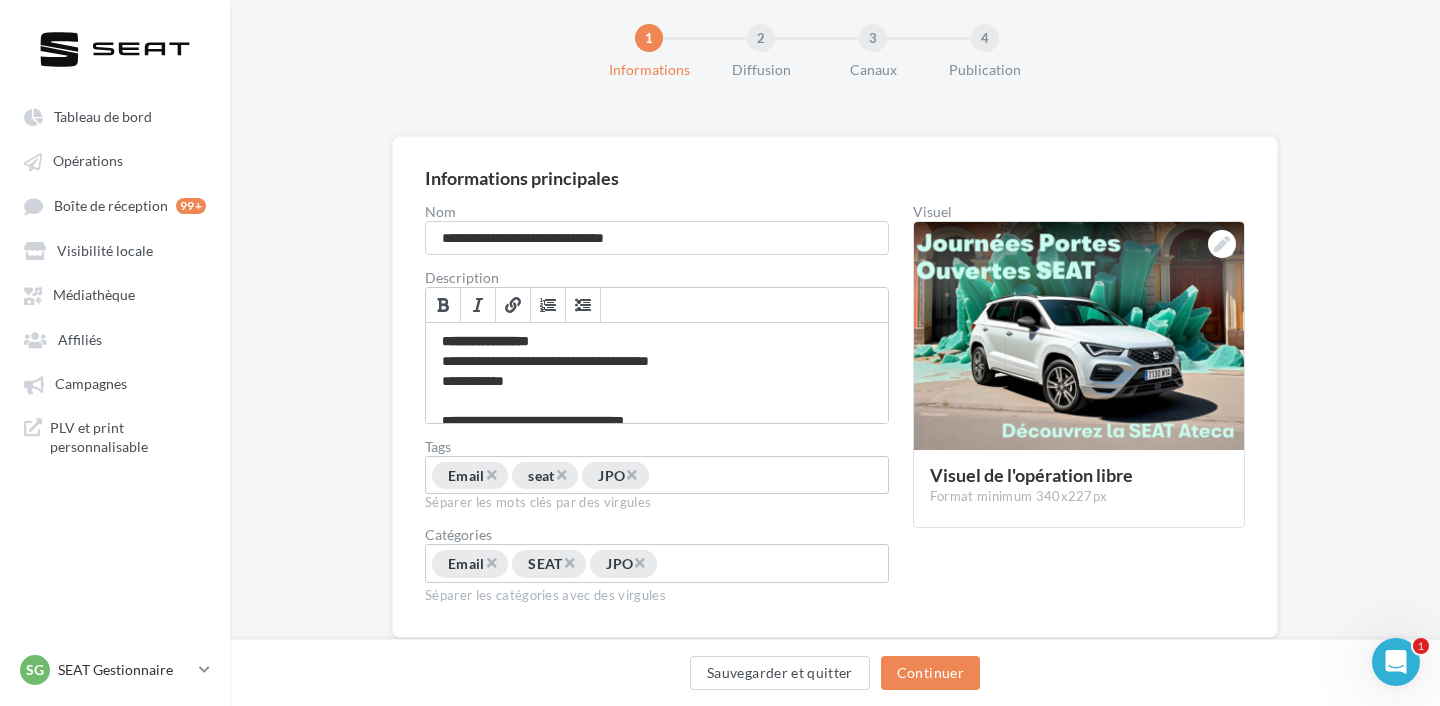 scroll, scrollTop: 0, scrollLeft: 0, axis: both 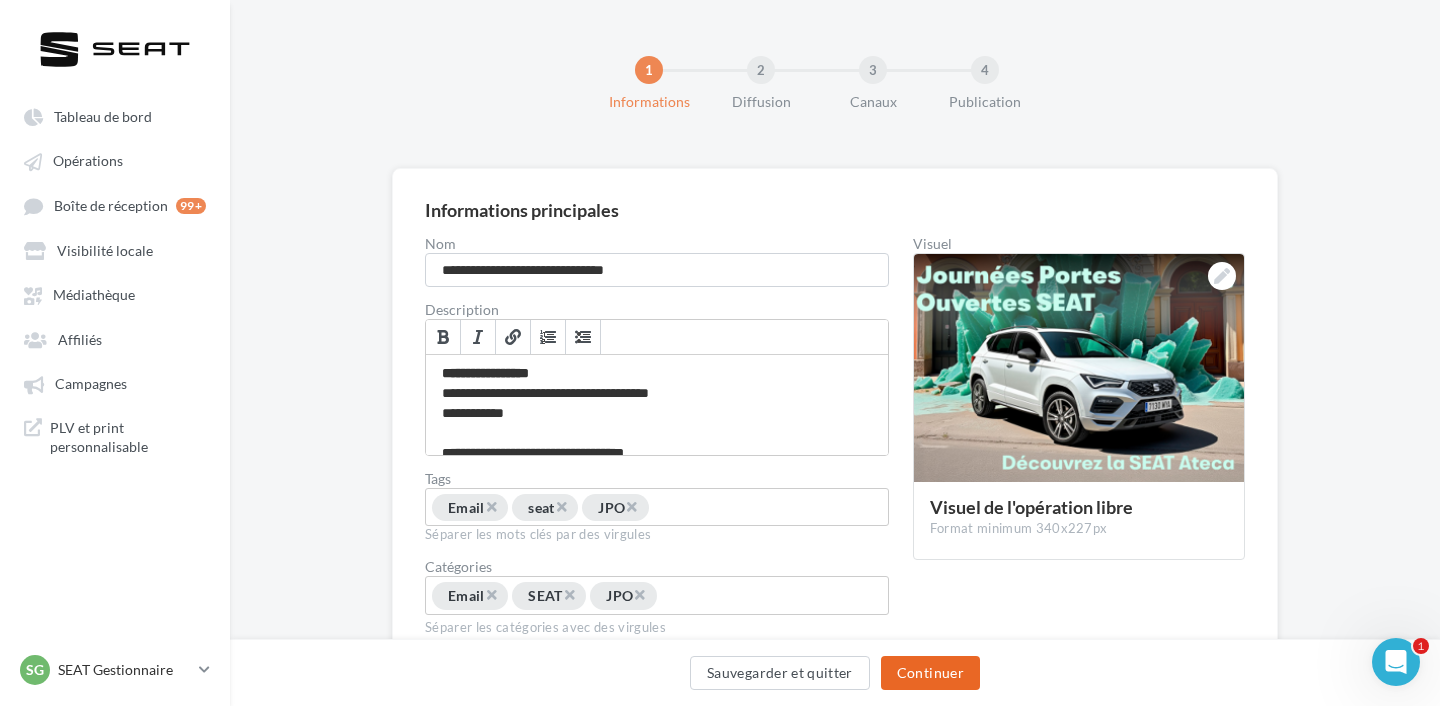 click on "Continuer" at bounding box center (930, 673) 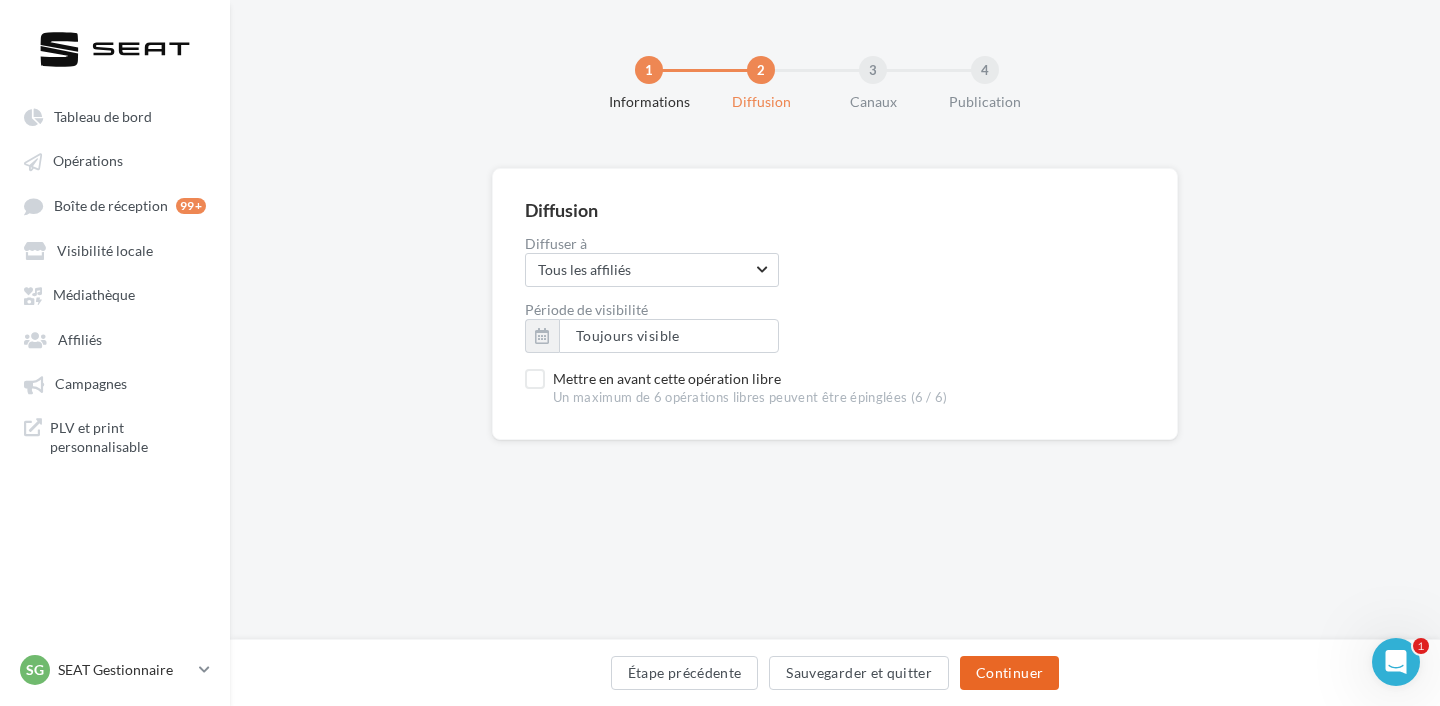 click on "Continuer" at bounding box center [1009, 673] 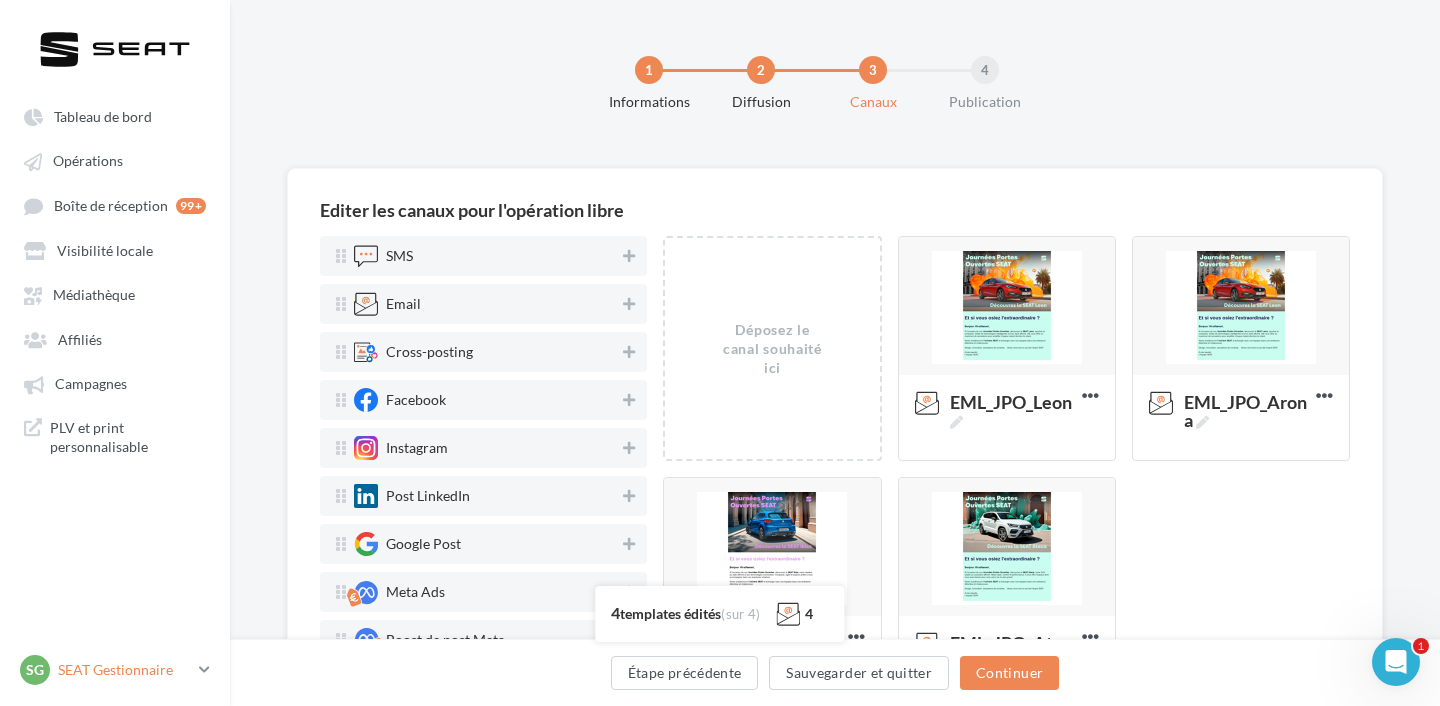 click on "SEAT Gestionnaire" at bounding box center (124, 670) 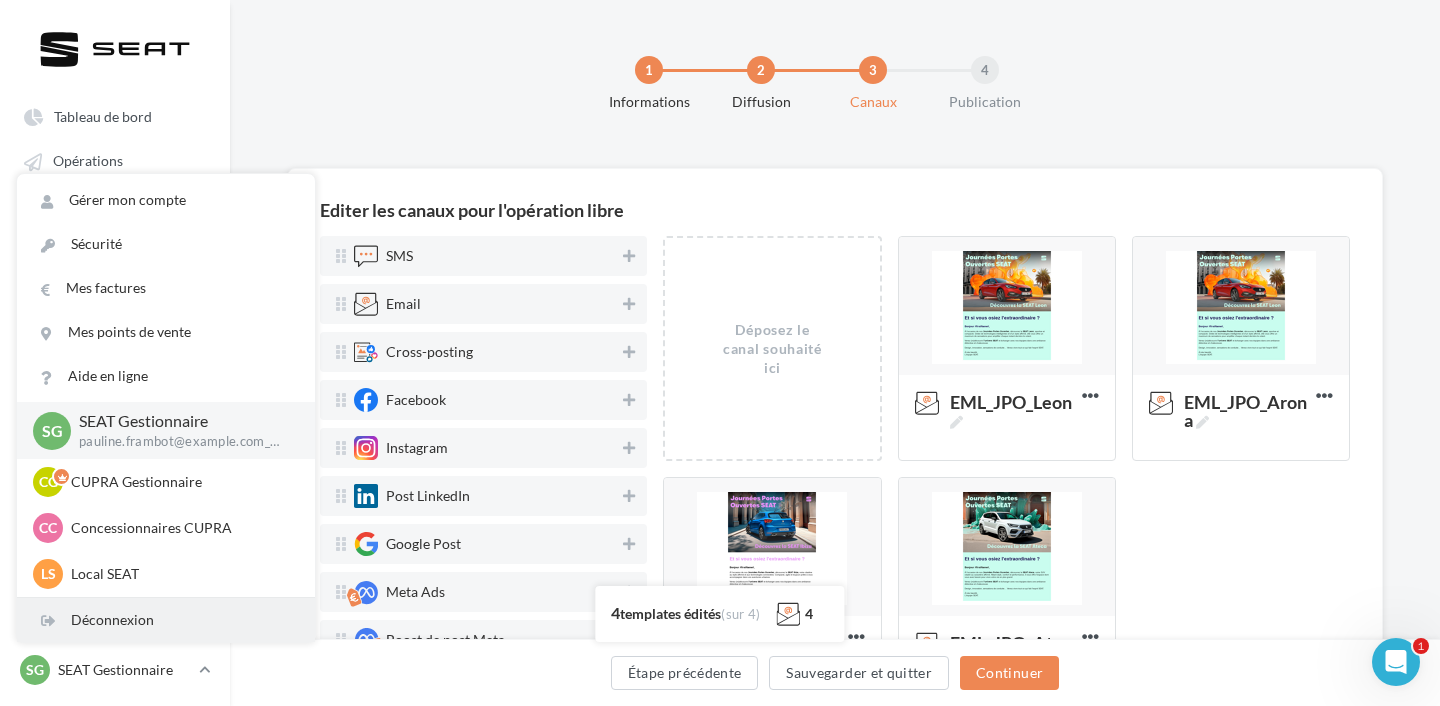 click on "Déconnexion" at bounding box center [166, 620] 